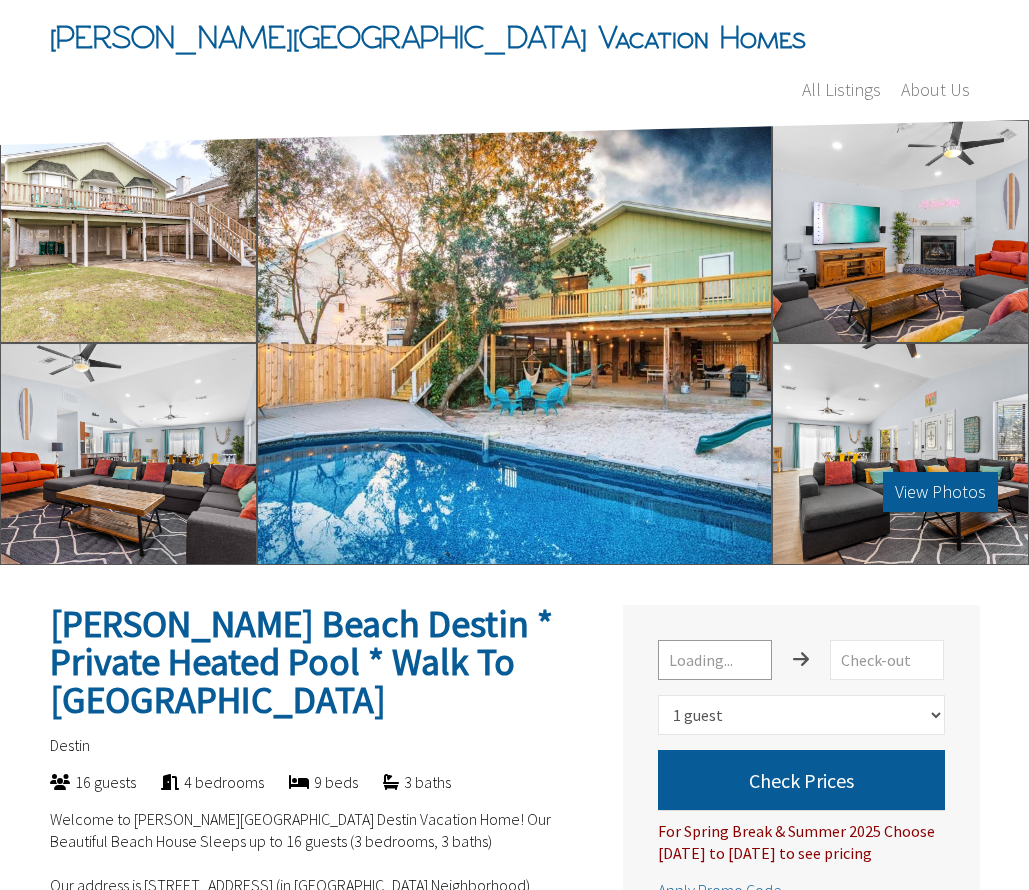 select on "1" 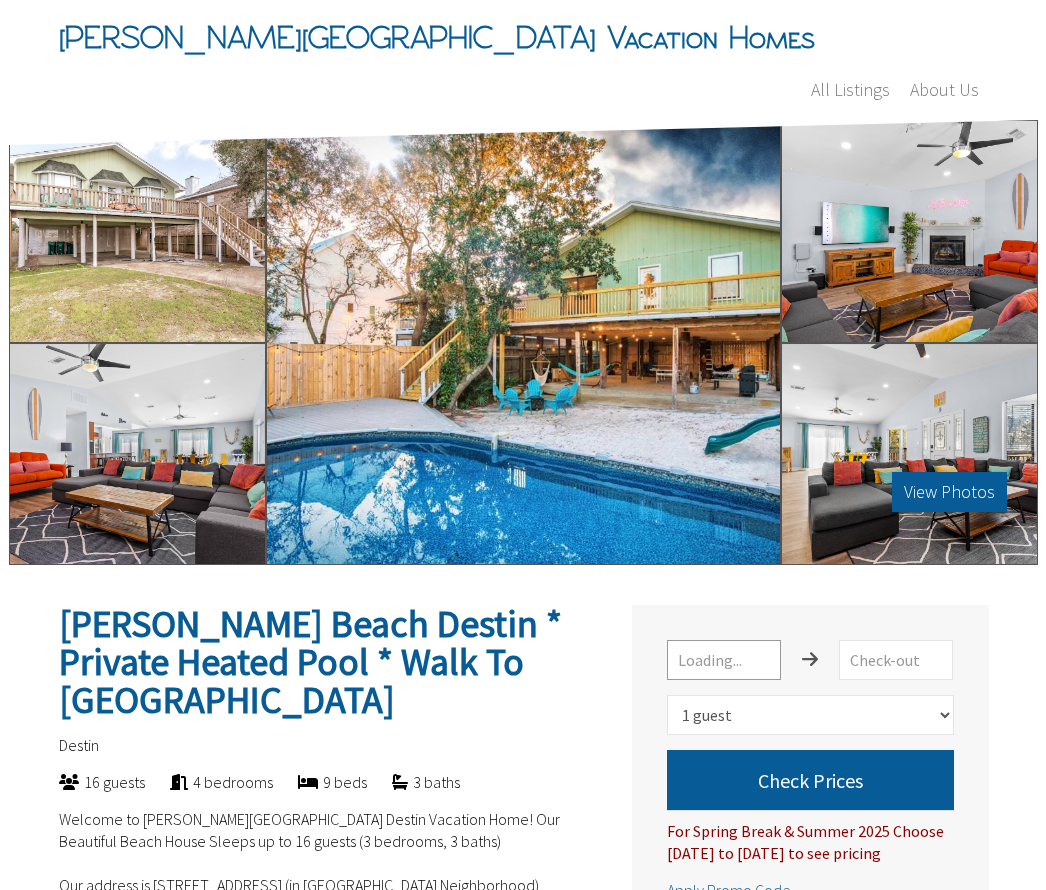 scroll, scrollTop: 0, scrollLeft: 0, axis: both 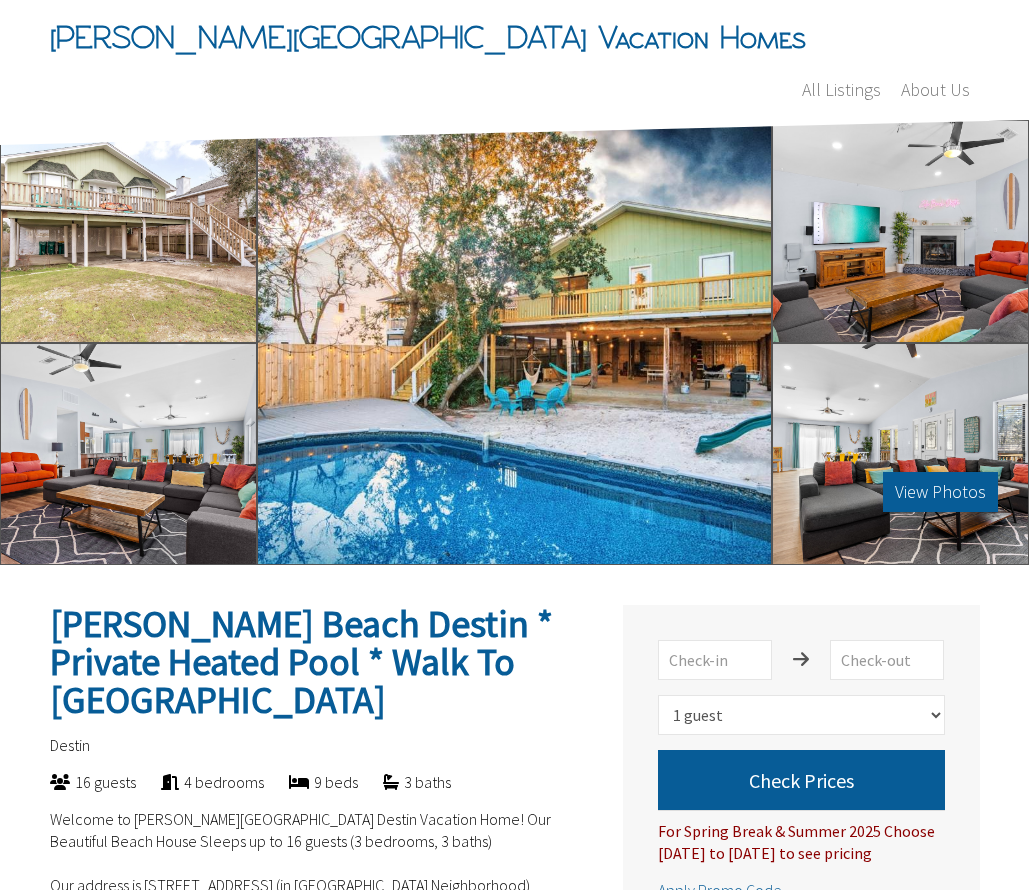 click on "View Photos" at bounding box center [514, 342] 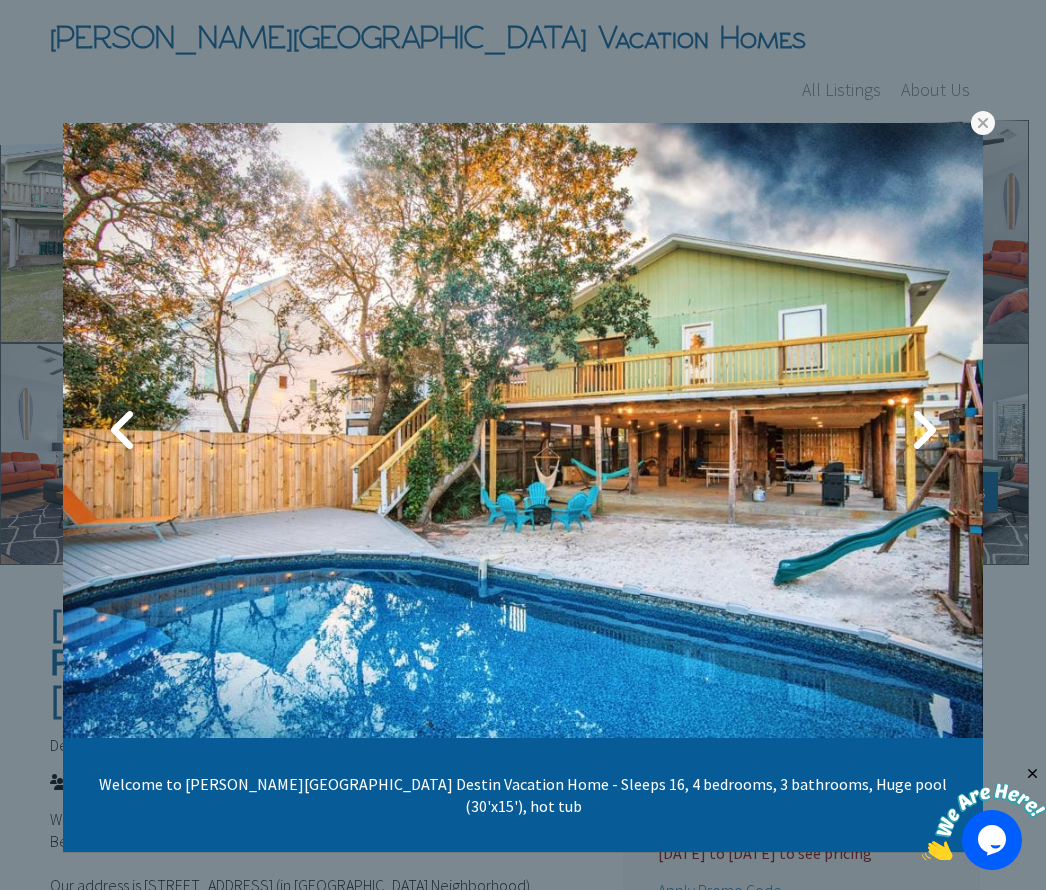 scroll, scrollTop: 0, scrollLeft: 0, axis: both 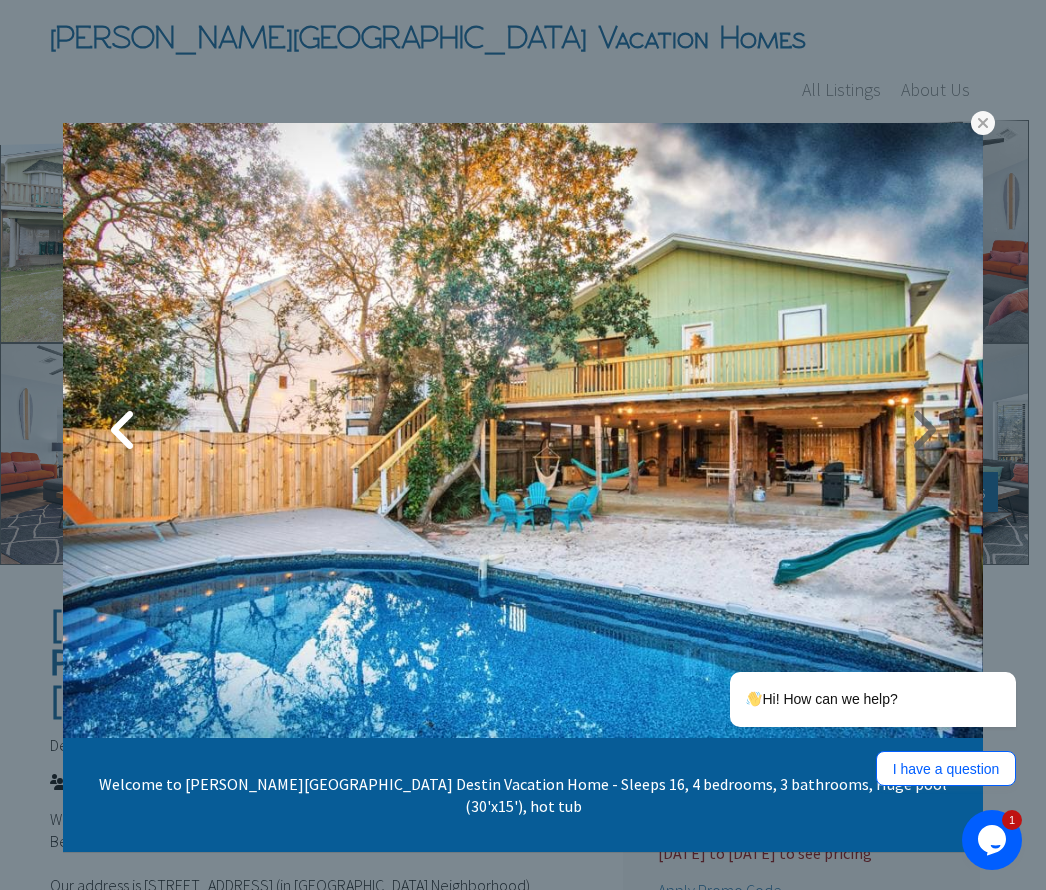 click at bounding box center (923, 430) 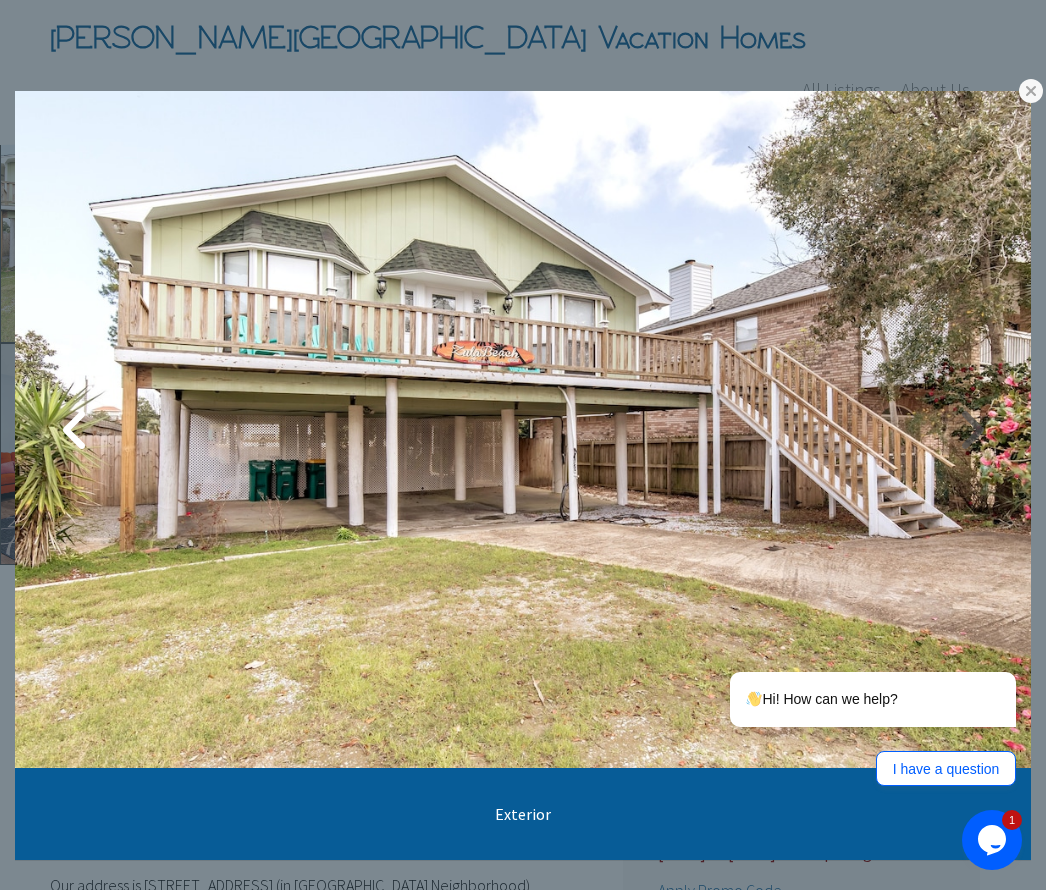 click at bounding box center [971, 430] 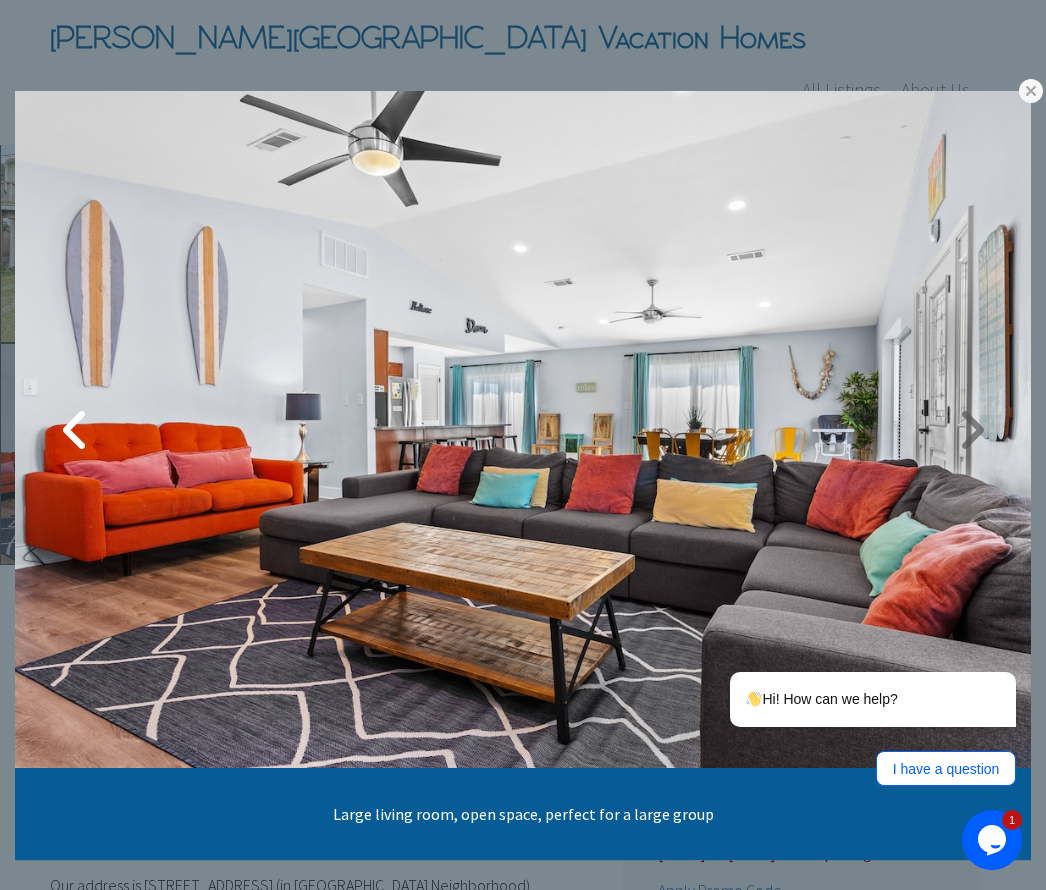 click at bounding box center (971, 430) 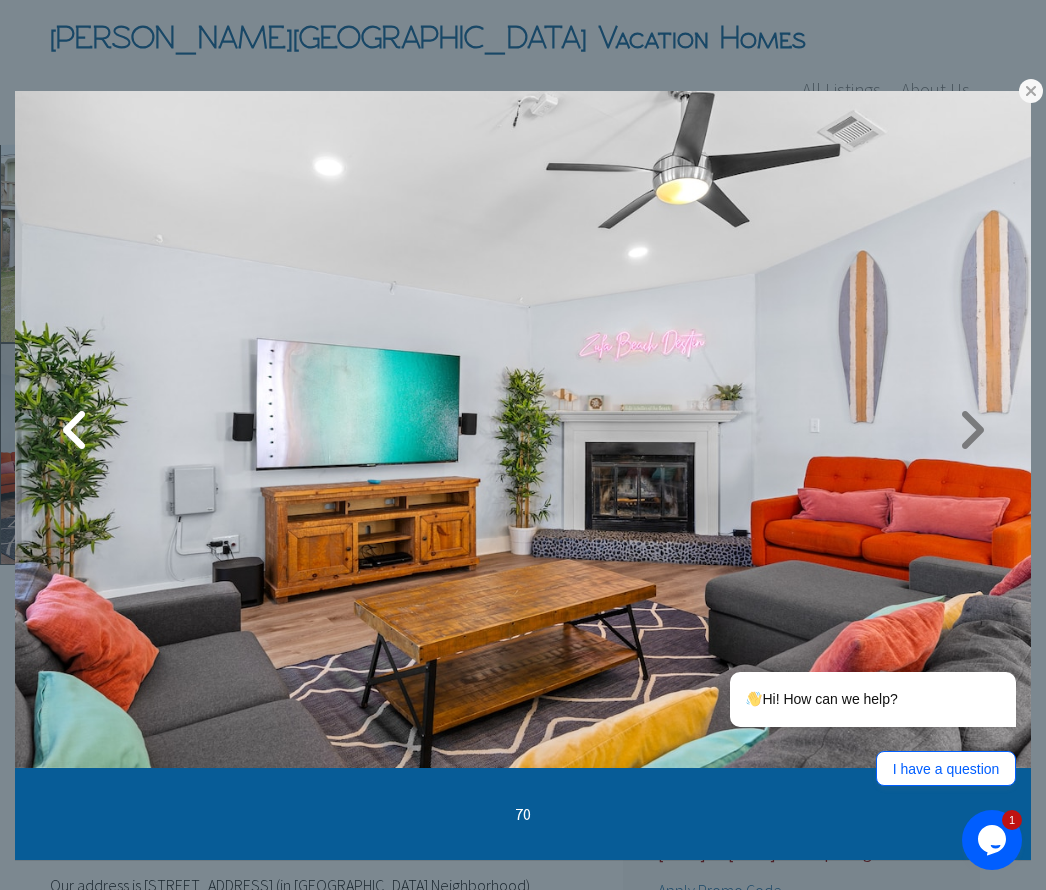 click at bounding box center [971, 430] 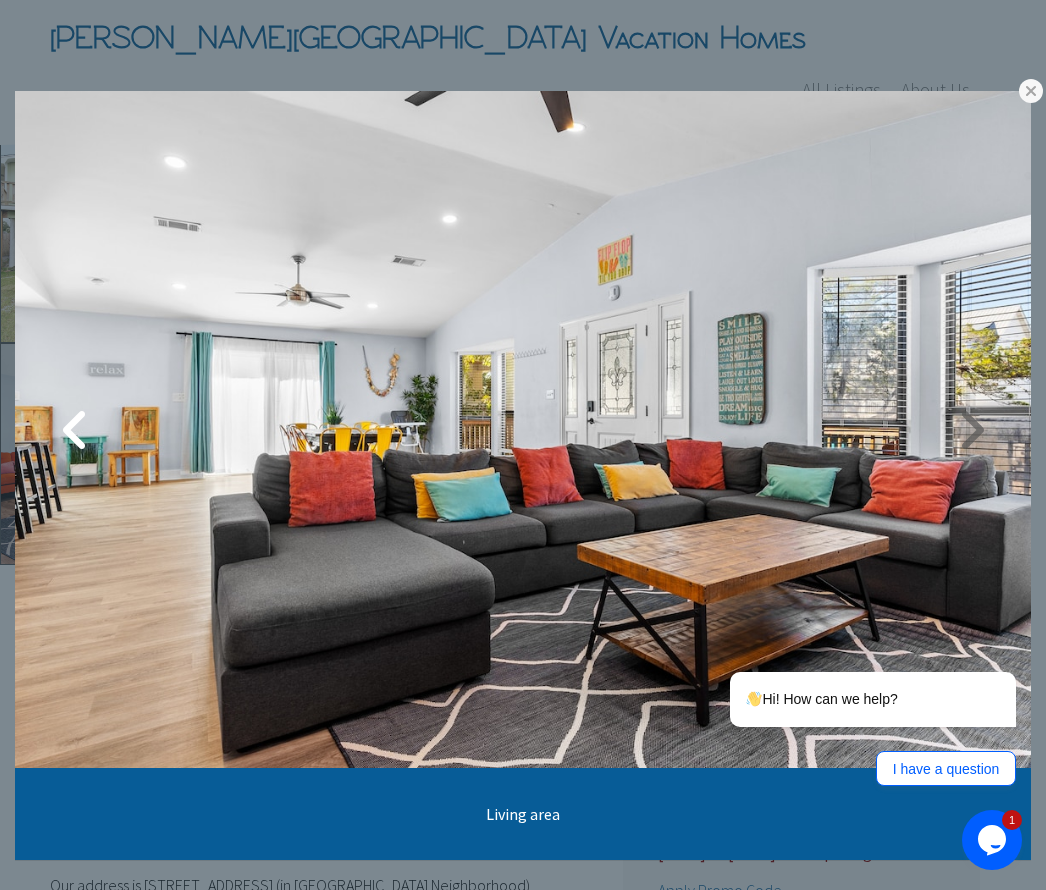 click at bounding box center [971, 430] 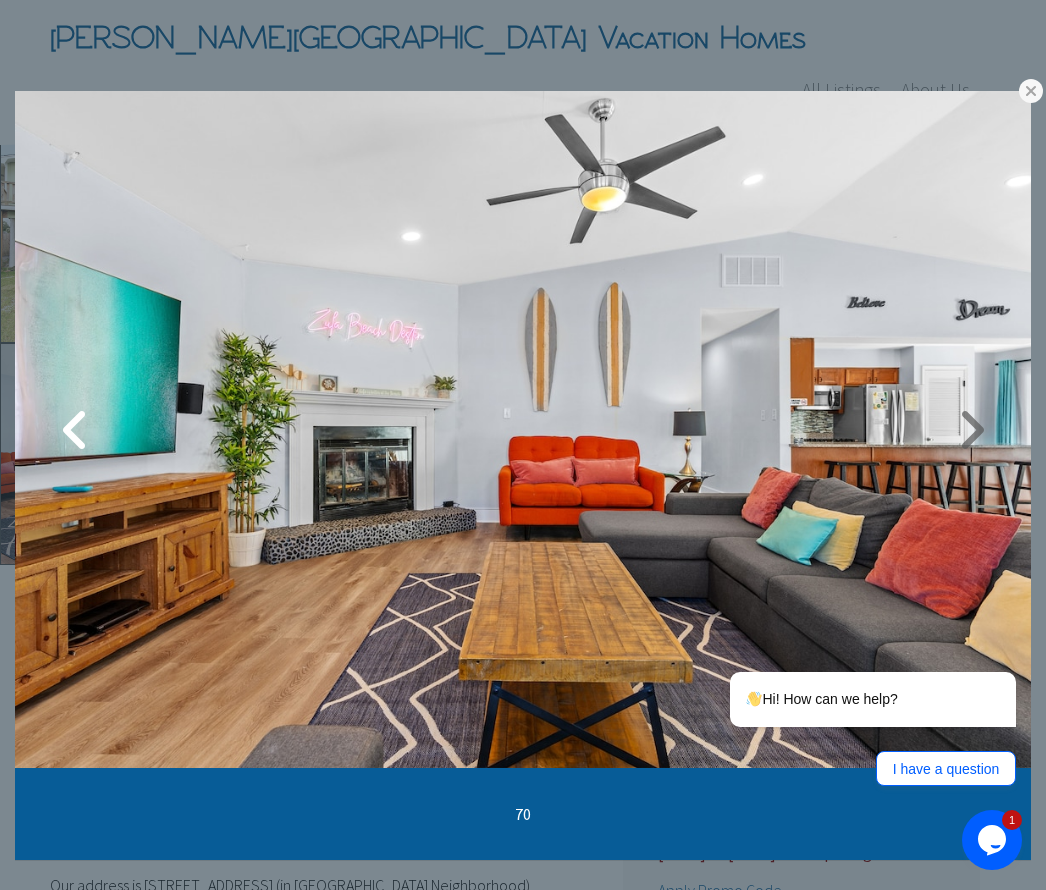 click at bounding box center (971, 430) 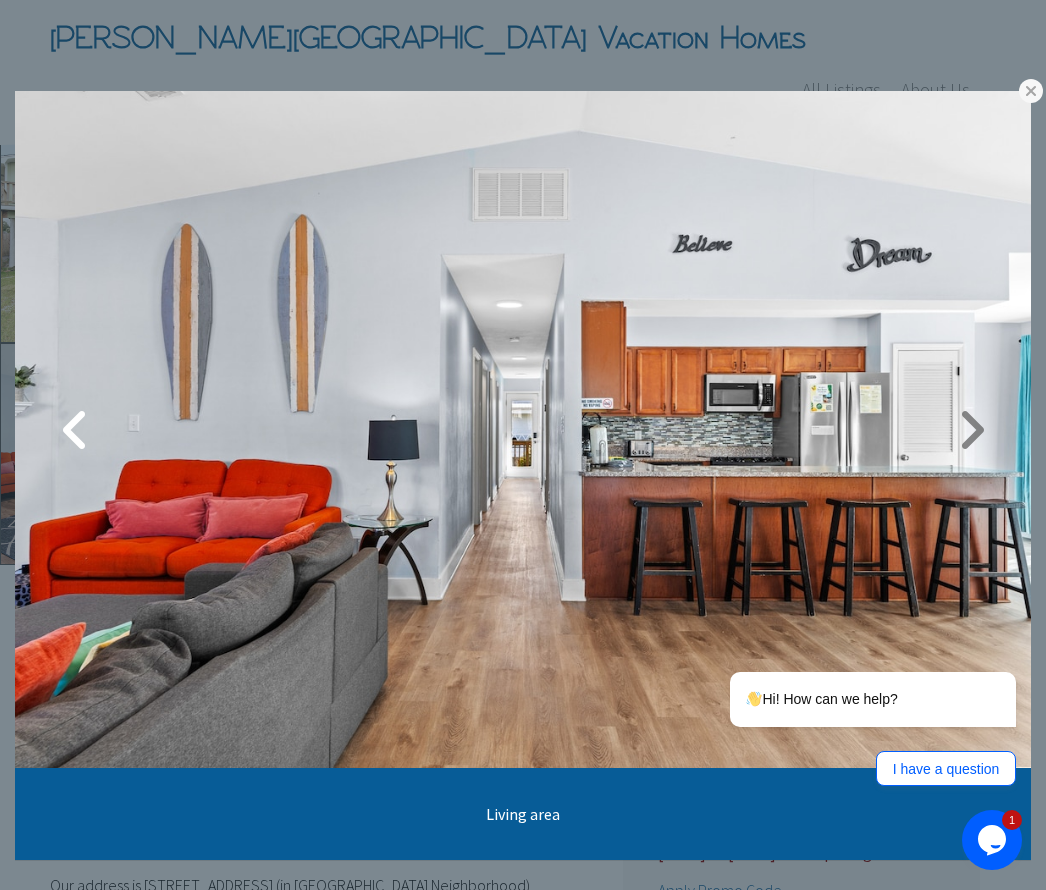 click at bounding box center (971, 430) 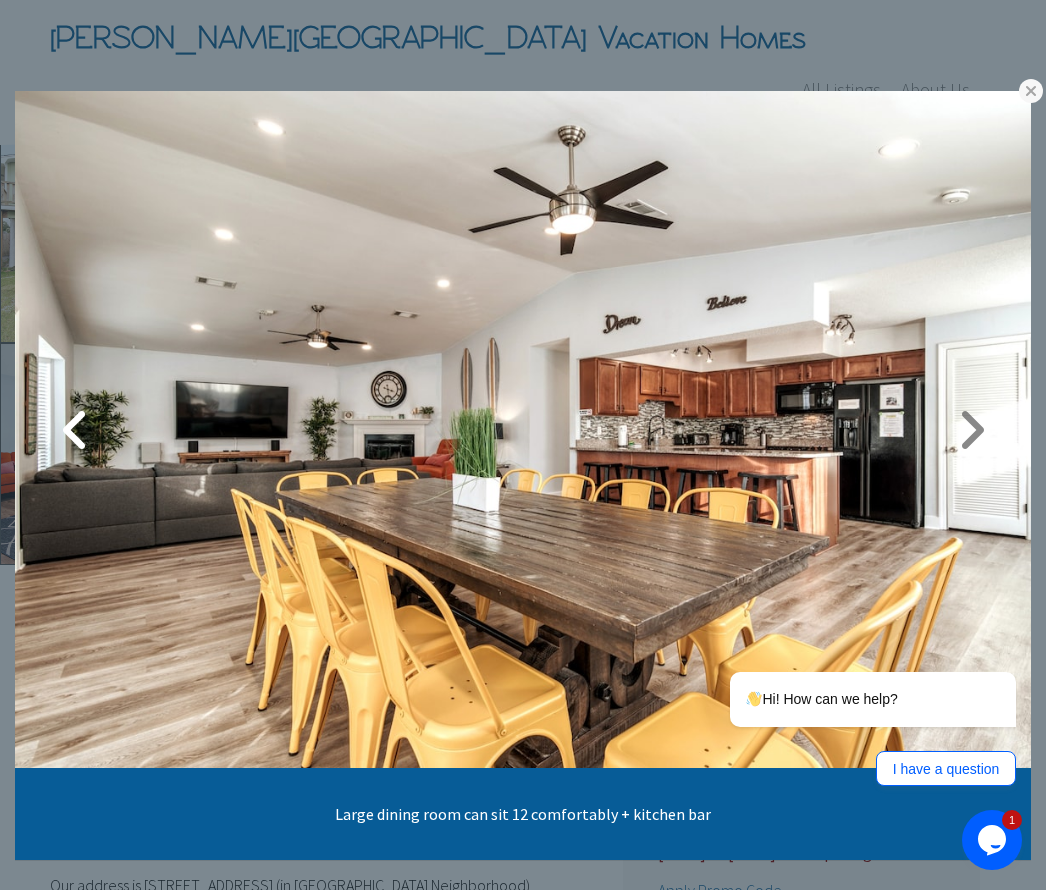 click at bounding box center [971, 430] 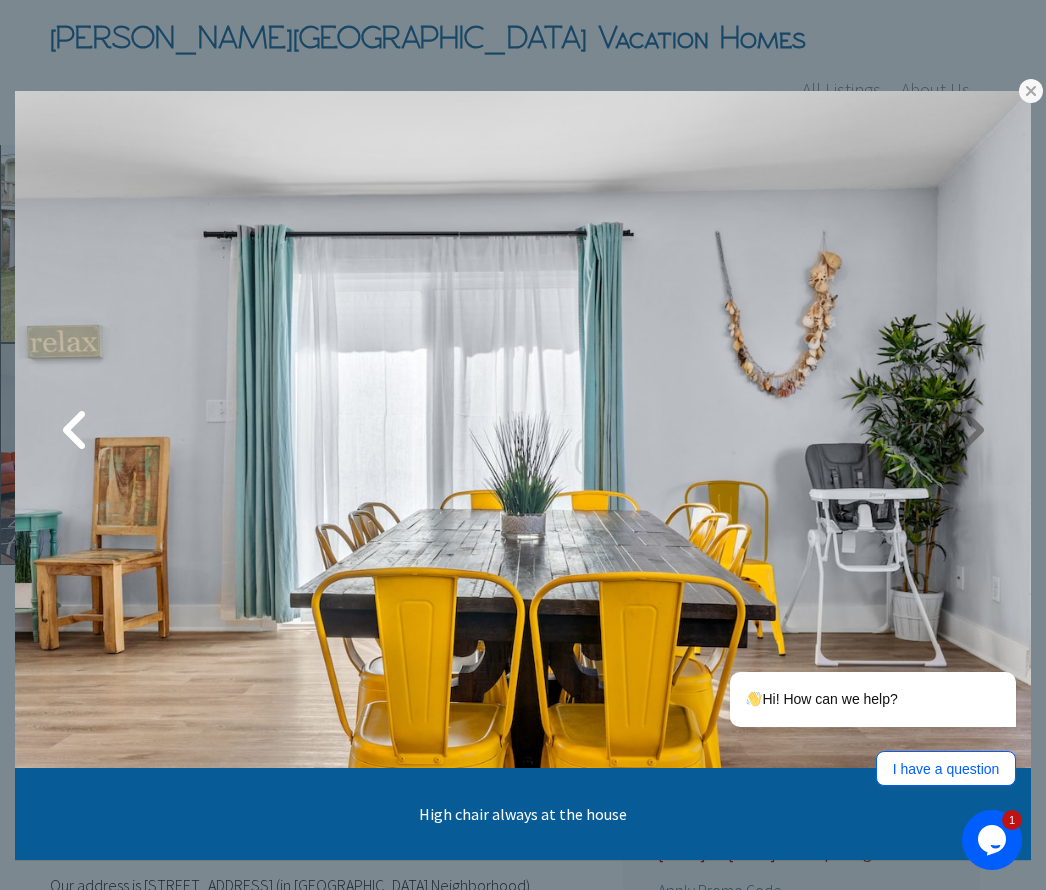 click at bounding box center [971, 430] 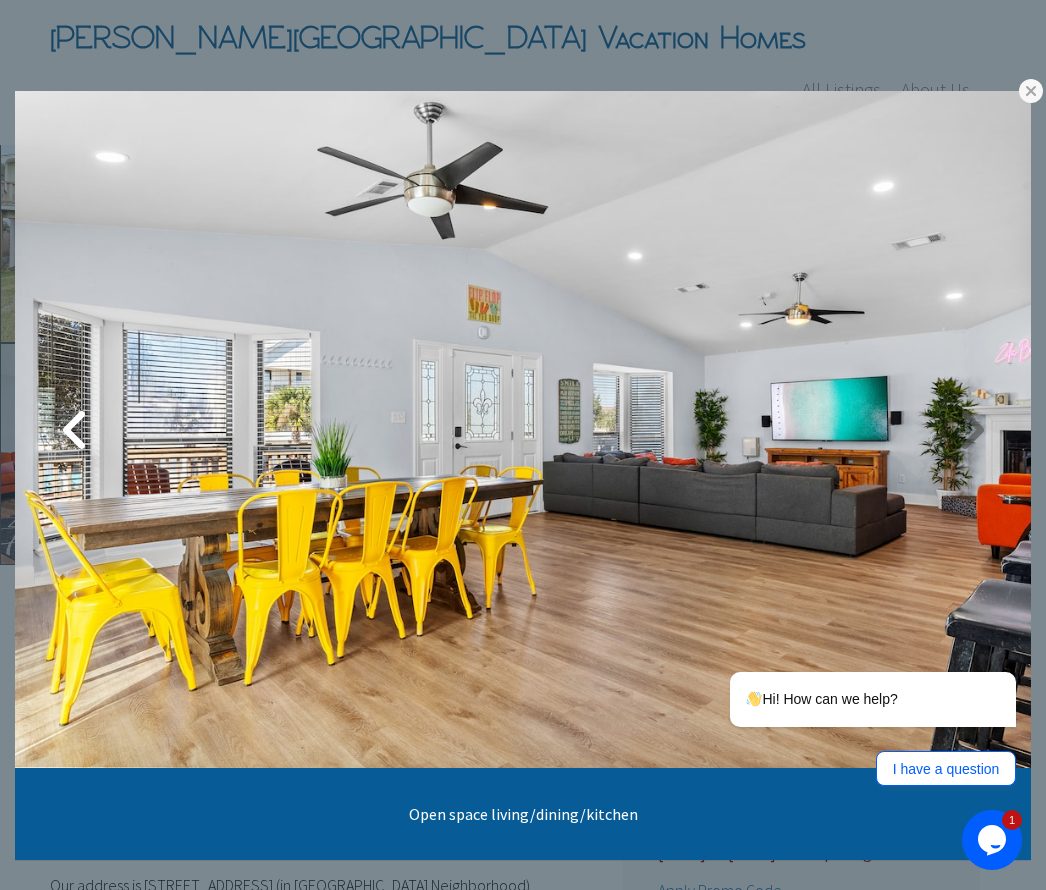 click at bounding box center [971, 430] 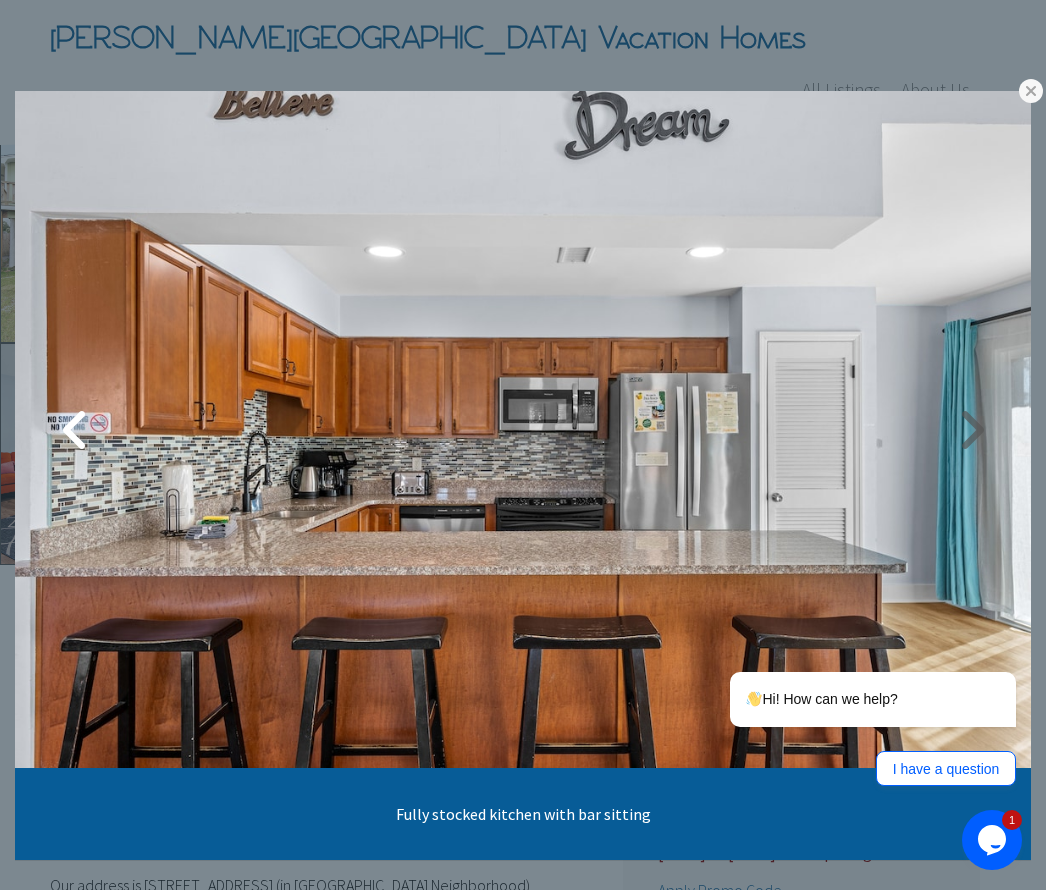 click at bounding box center (971, 430) 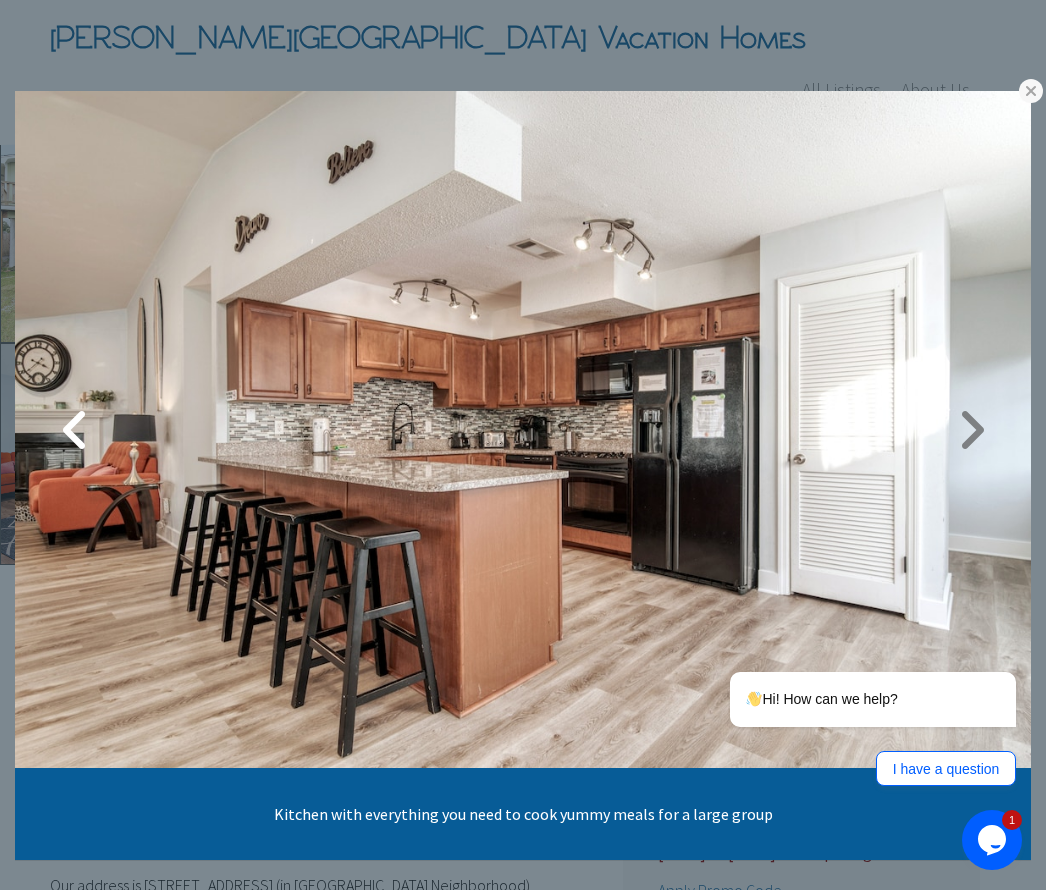 click at bounding box center (971, 430) 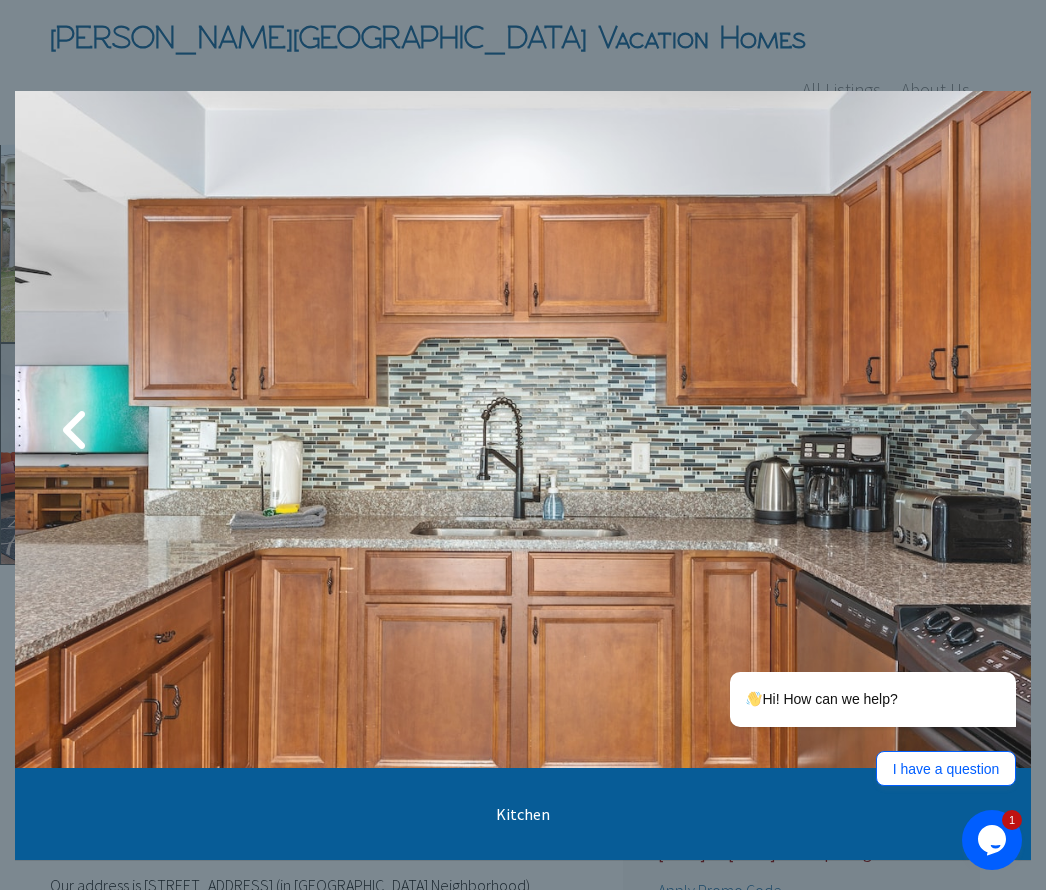 click at bounding box center [971, 430] 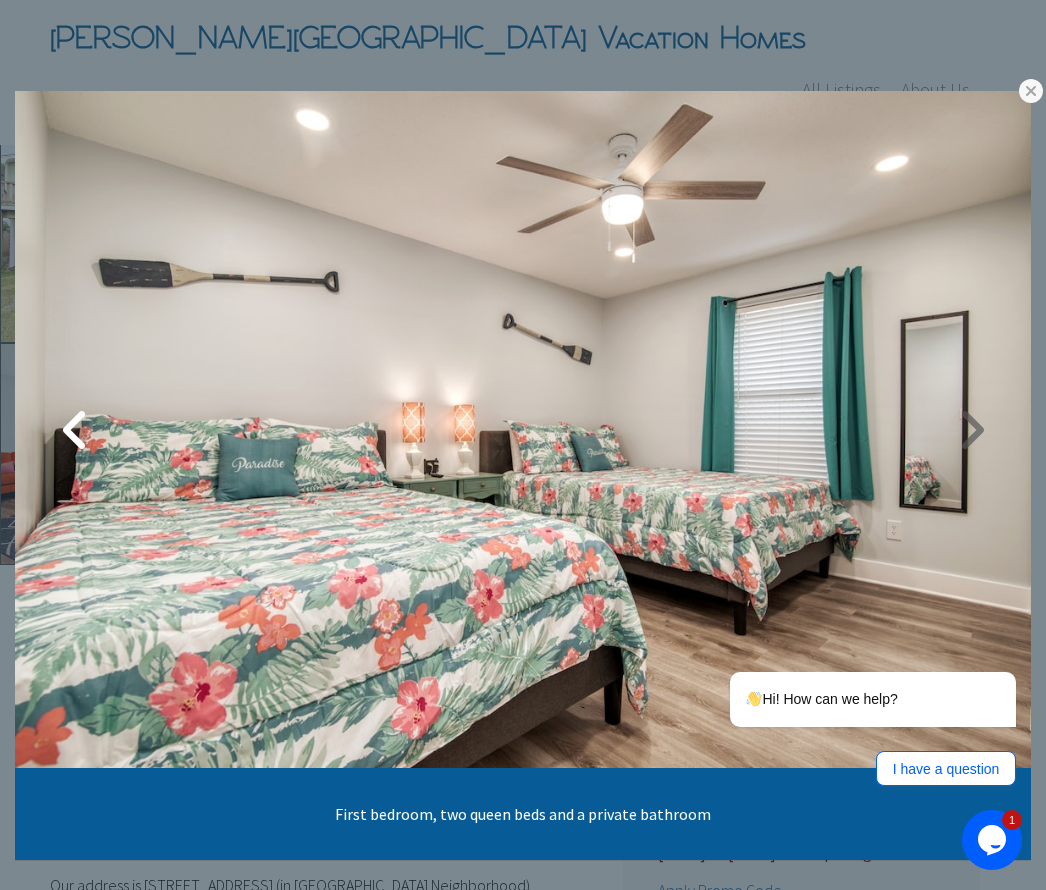 click at bounding box center (971, 430) 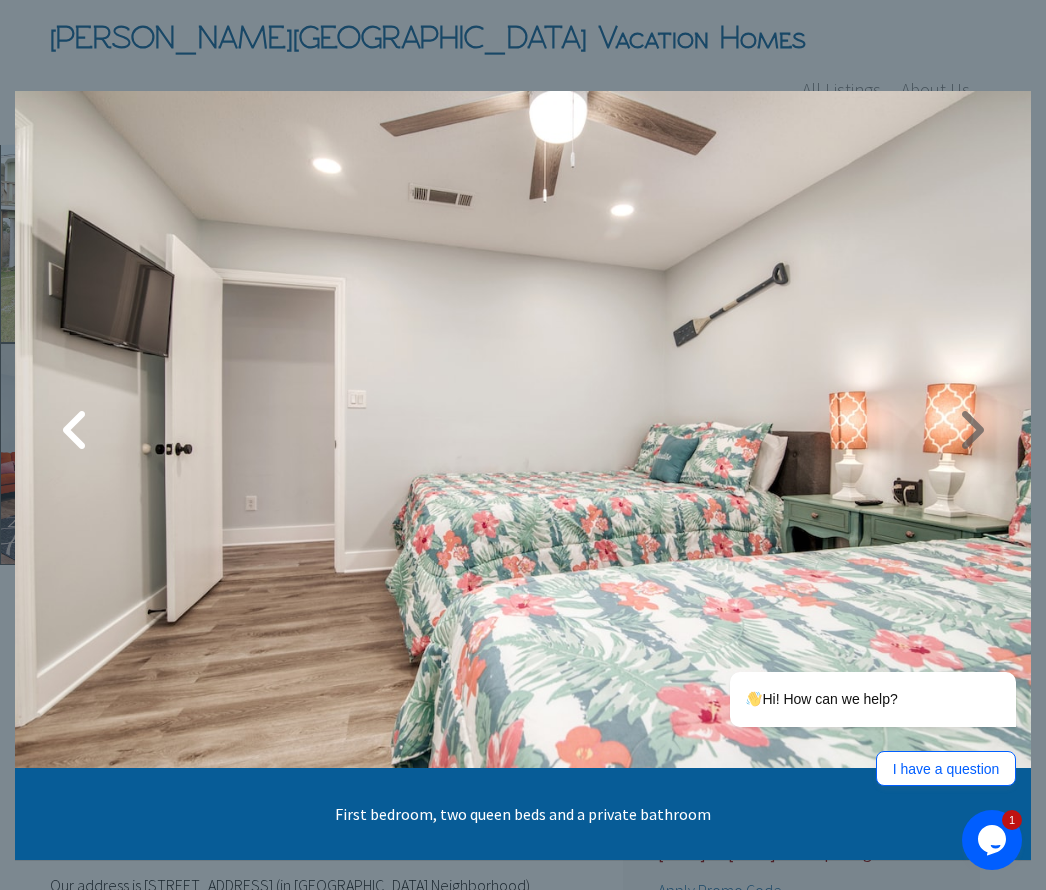 click at bounding box center (971, 430) 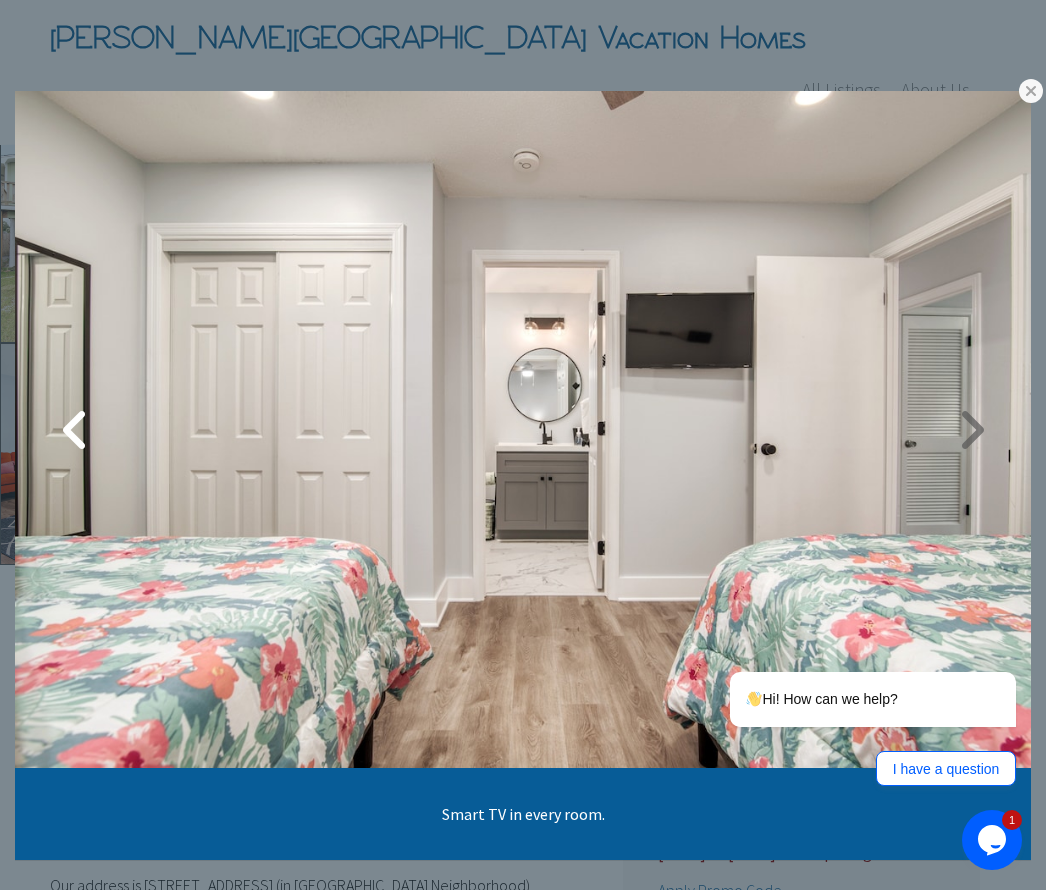 click at bounding box center [971, 430] 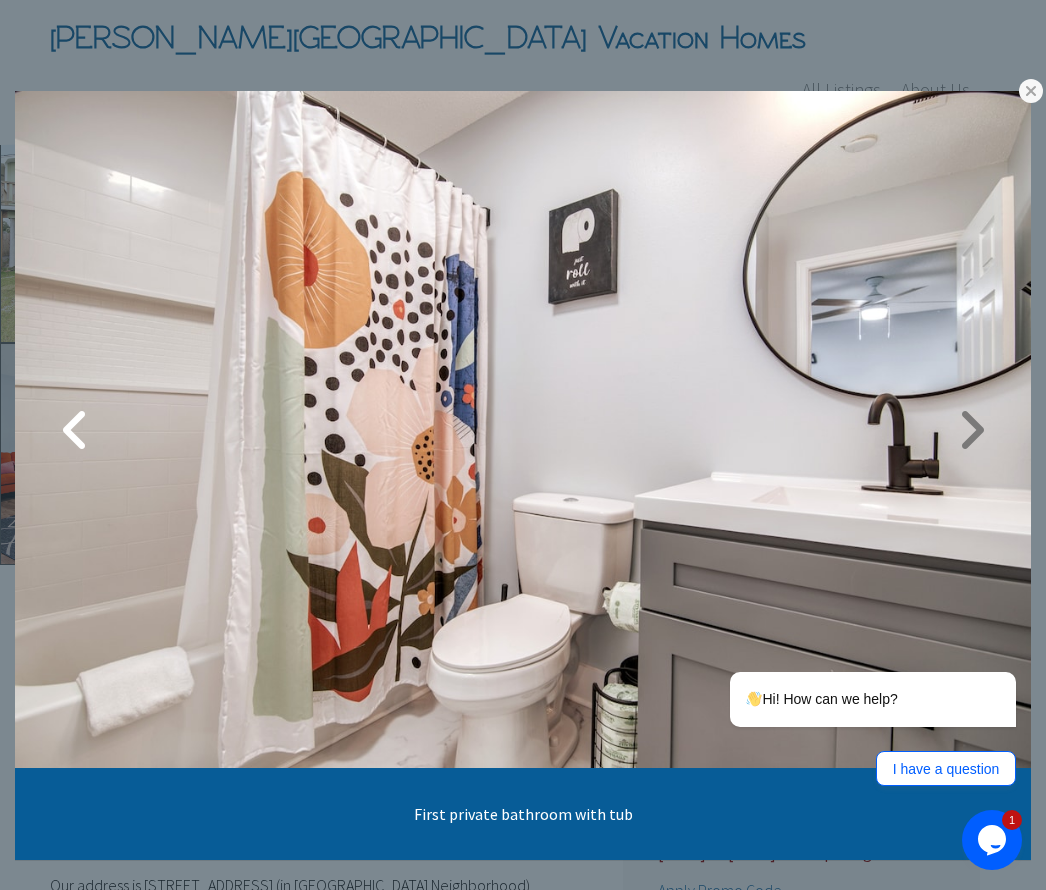 click at bounding box center [971, 430] 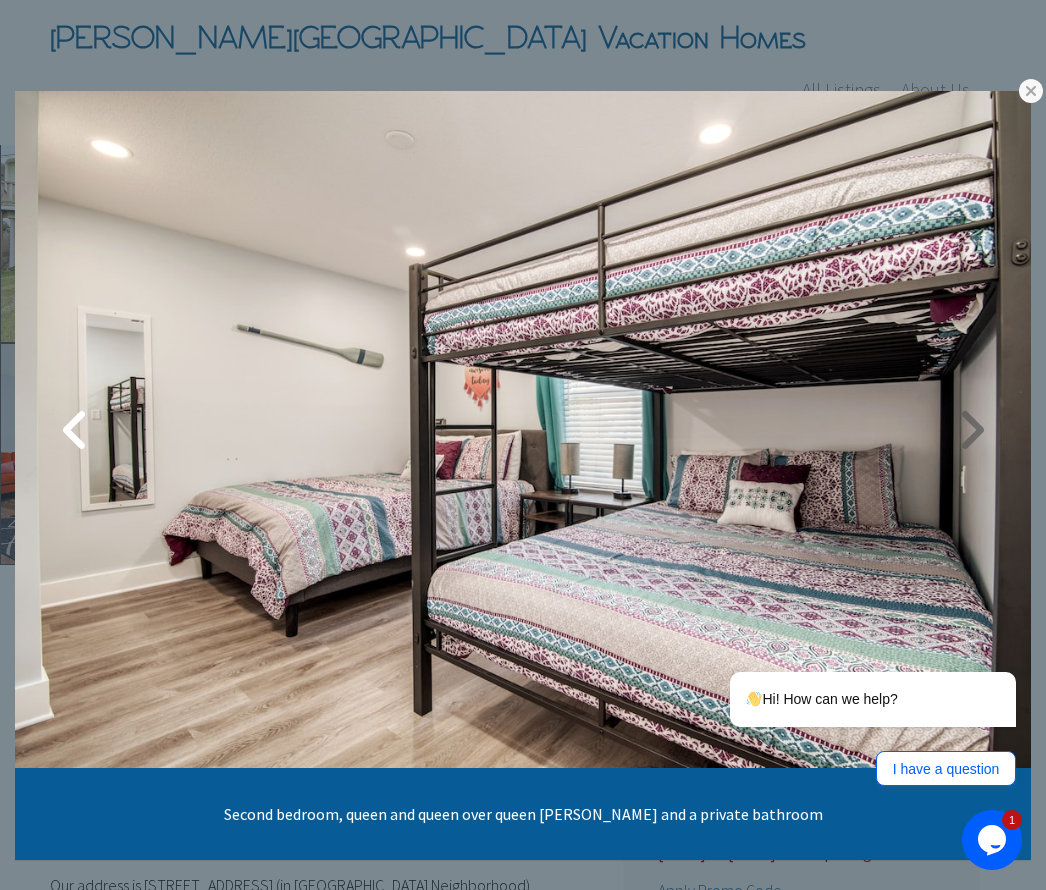 click at bounding box center [971, 430] 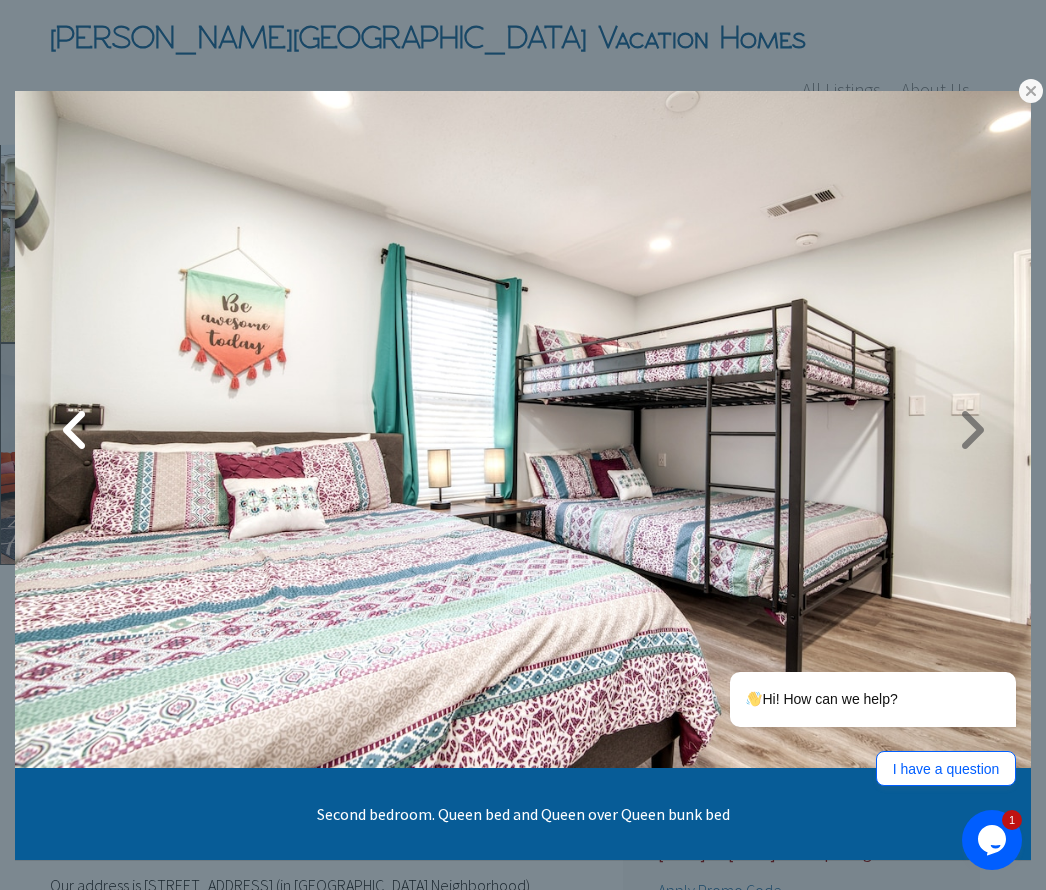 click at bounding box center [971, 430] 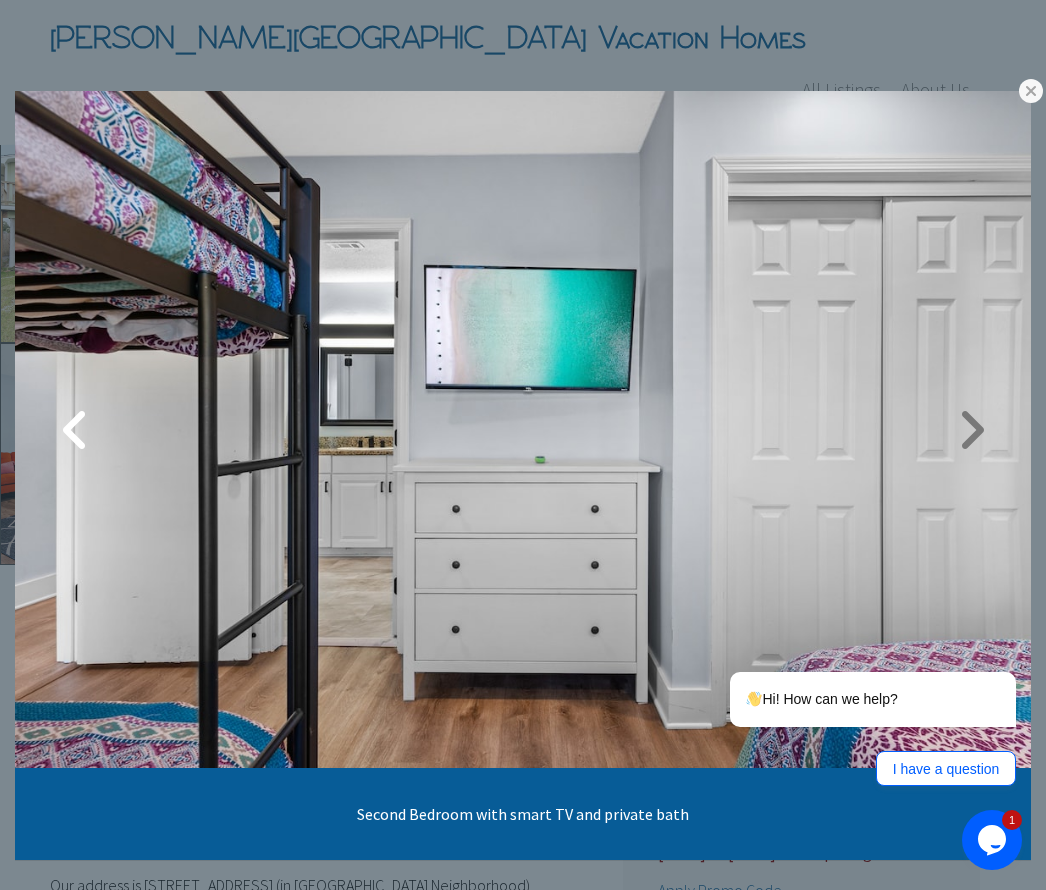 click at bounding box center (971, 430) 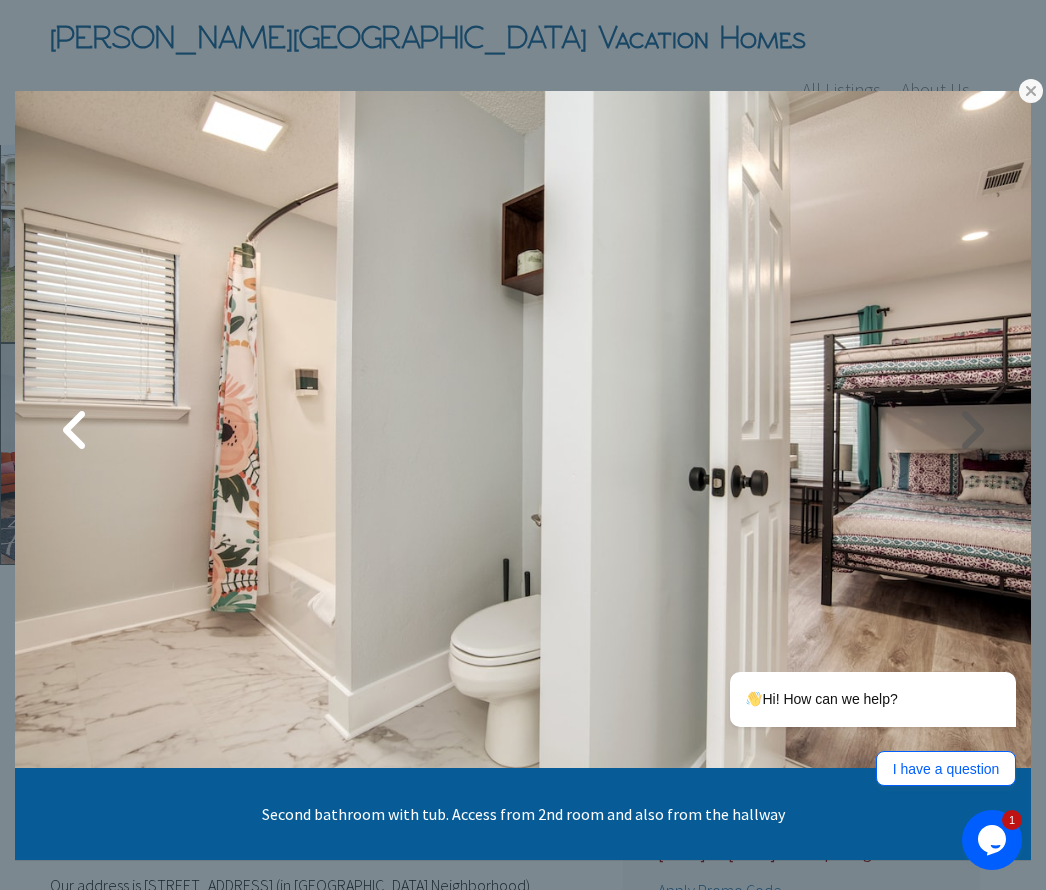 click at bounding box center (971, 430) 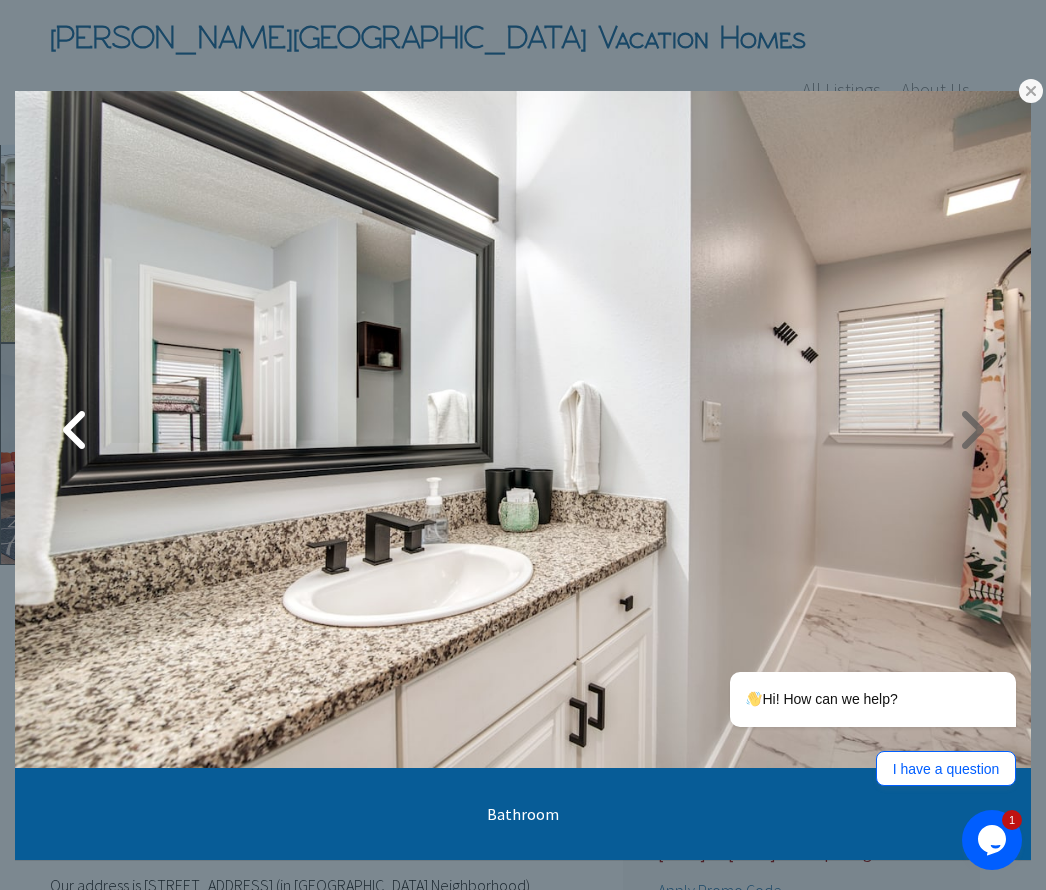 click at bounding box center [971, 430] 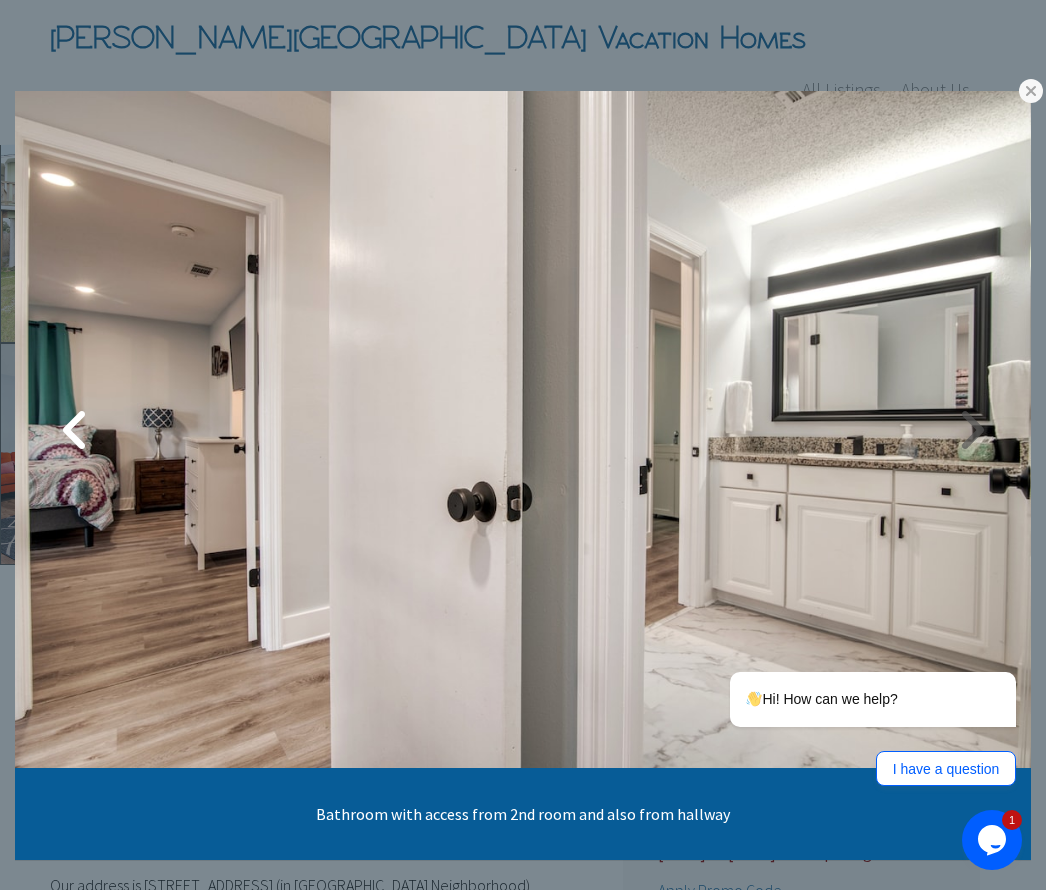 click at bounding box center (971, 430) 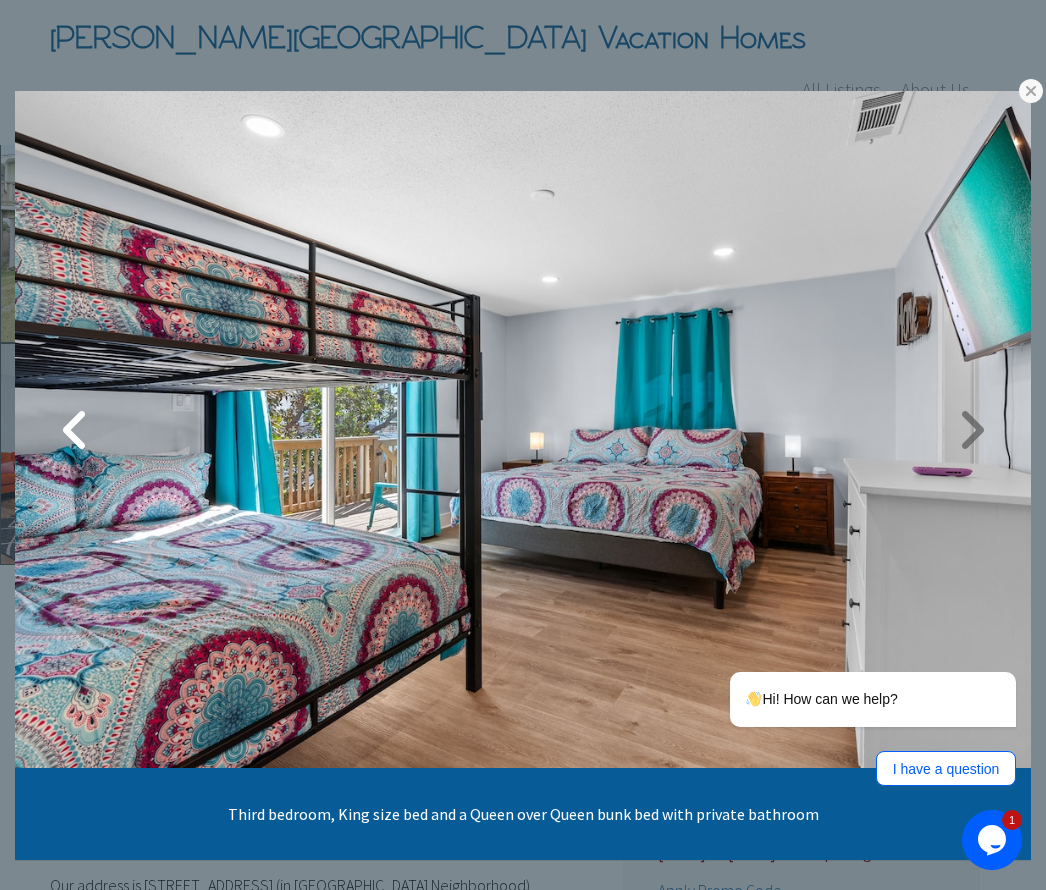 click at bounding box center [971, 430] 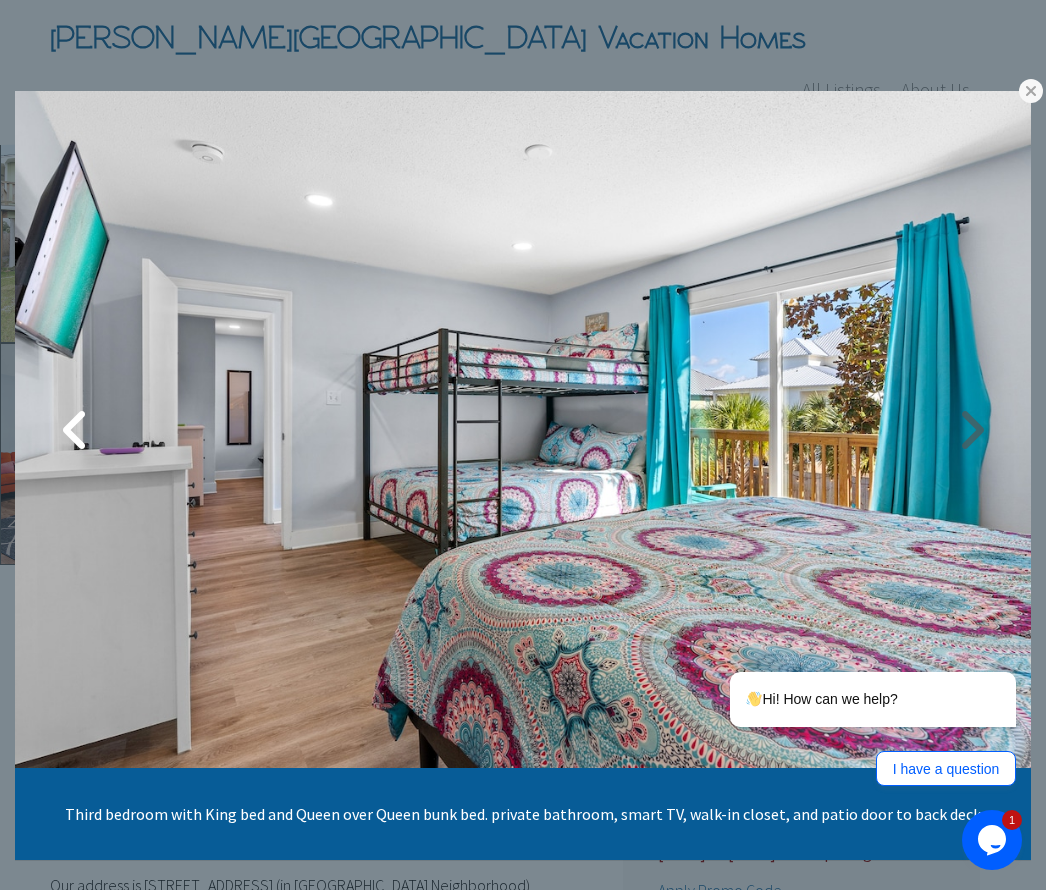 click at bounding box center (971, 430) 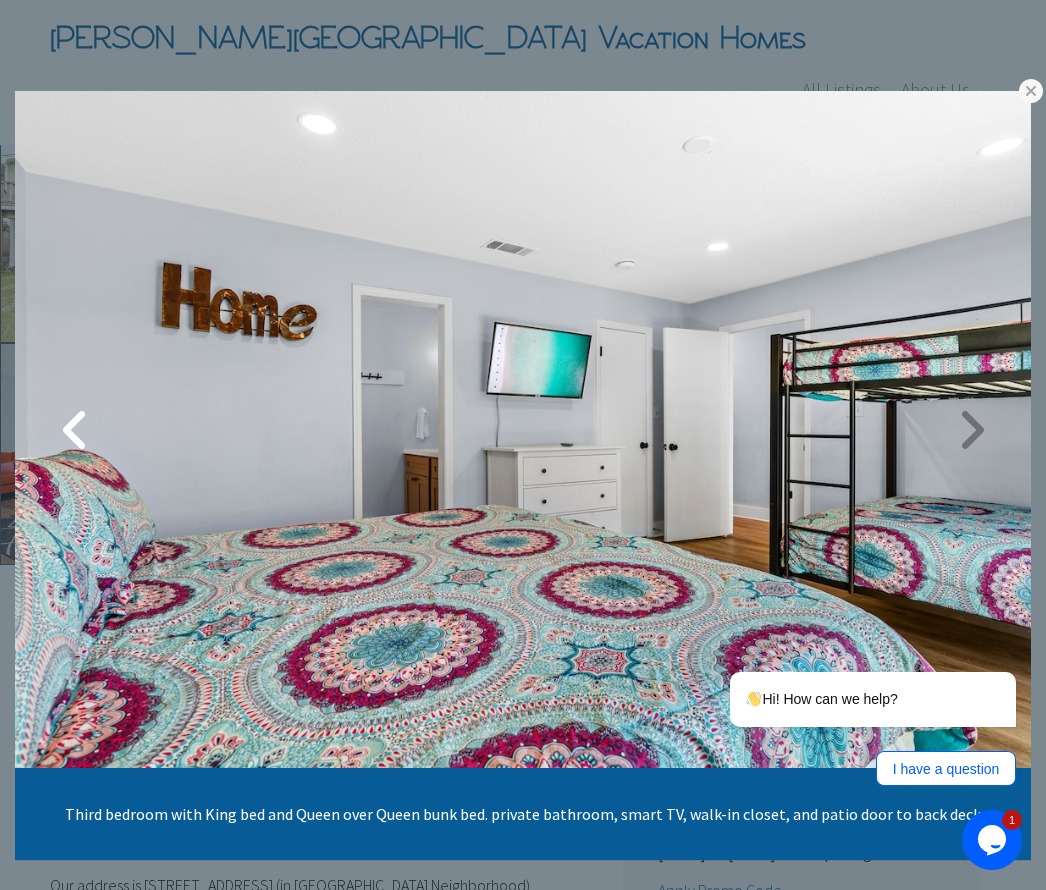 click at bounding box center (971, 430) 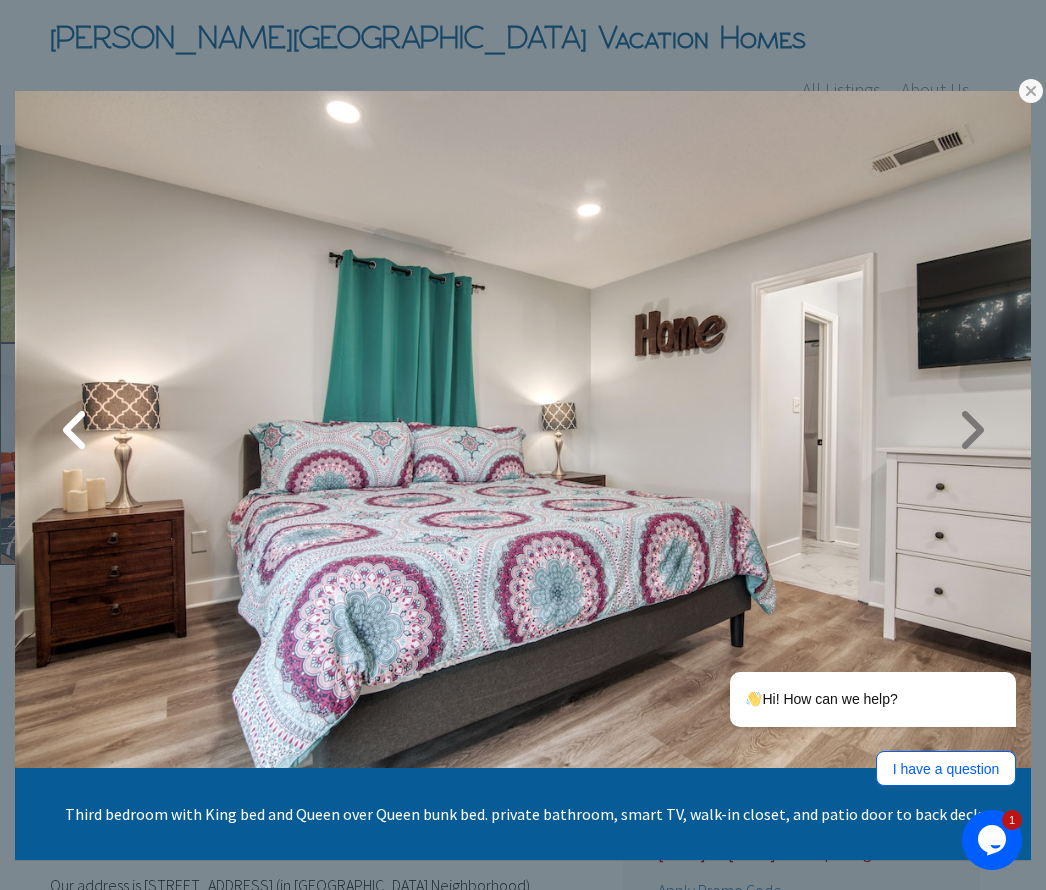 click at bounding box center [971, 430] 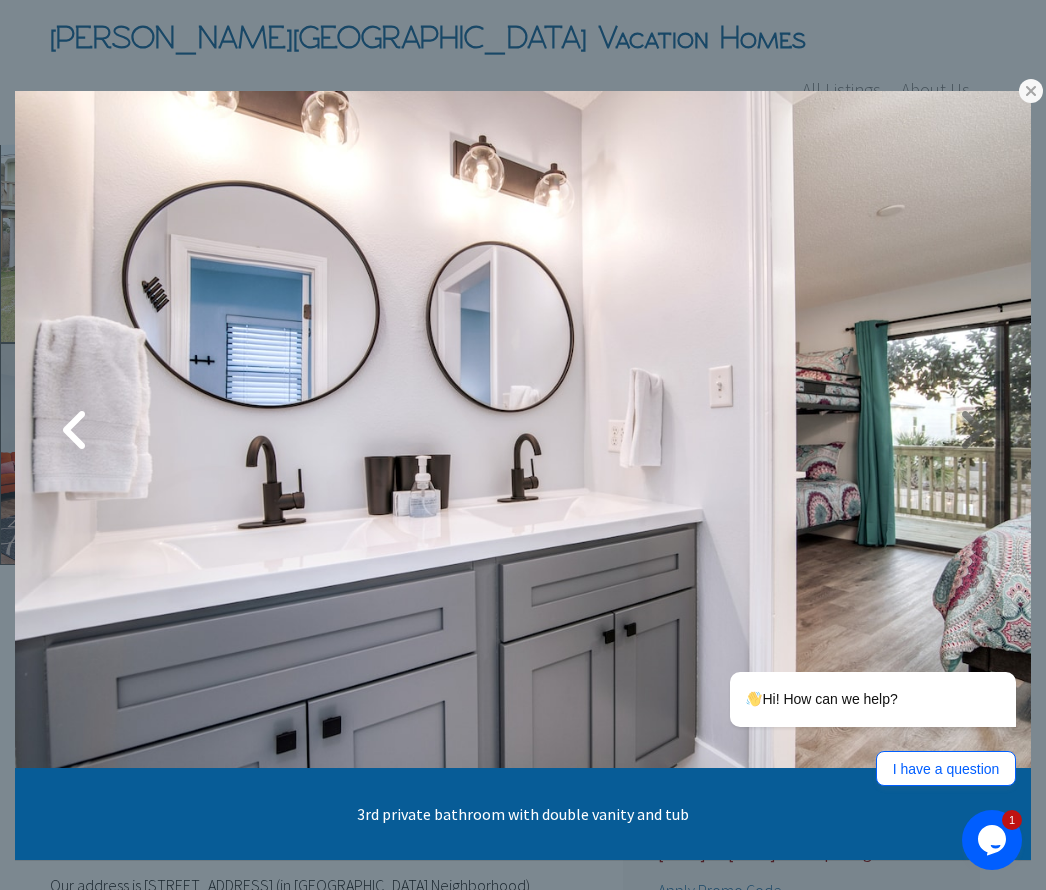 click at bounding box center [971, 430] 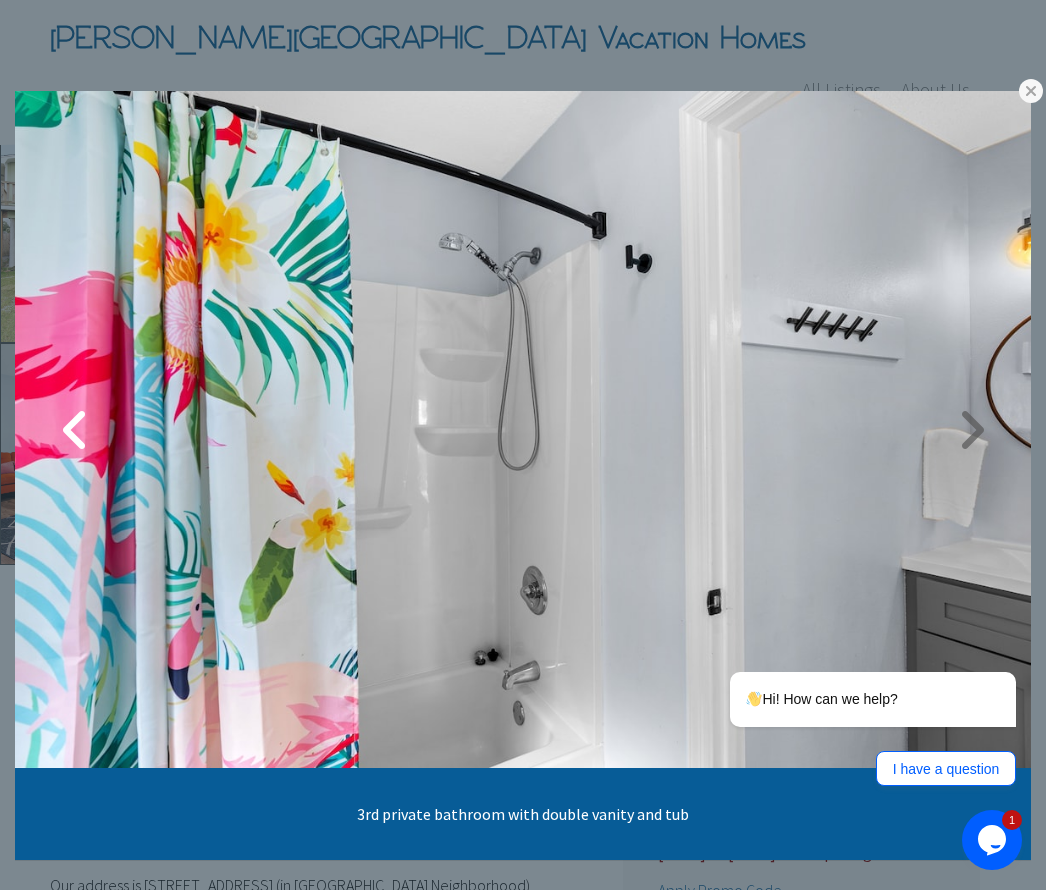 click at bounding box center (971, 430) 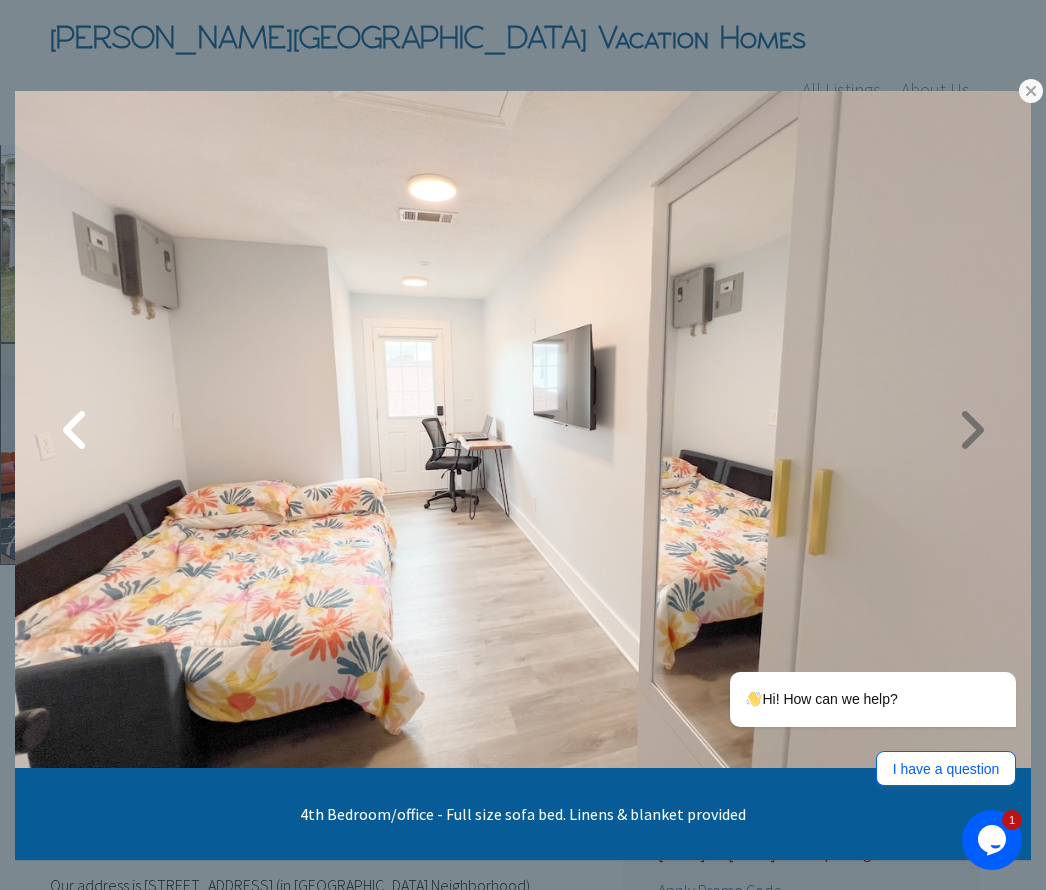 click at bounding box center [971, 430] 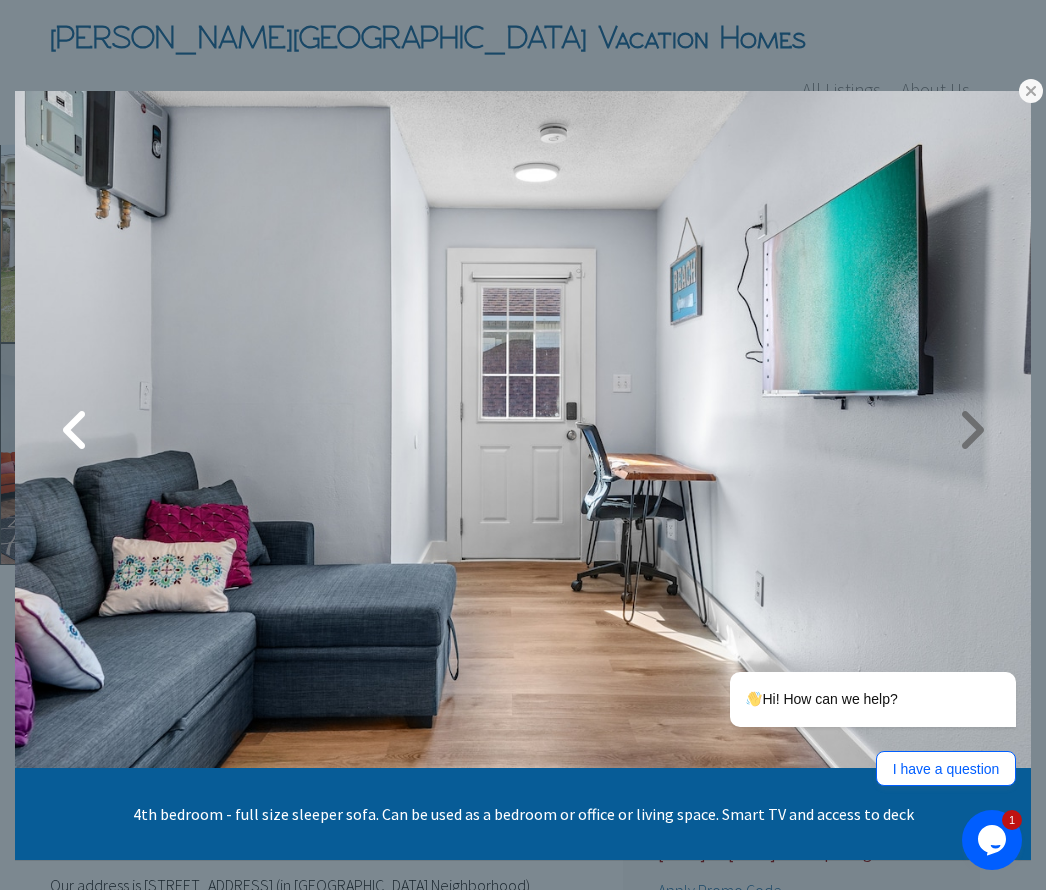 click at bounding box center [971, 430] 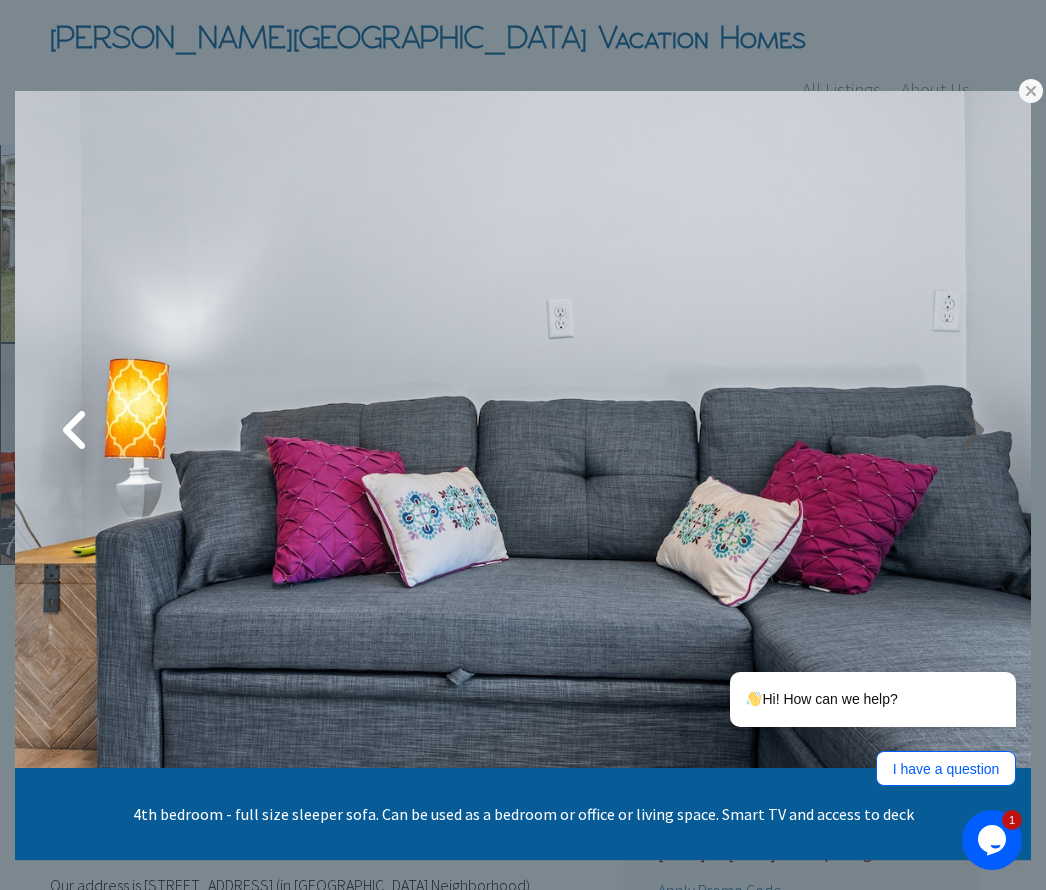 click at bounding box center [971, 430] 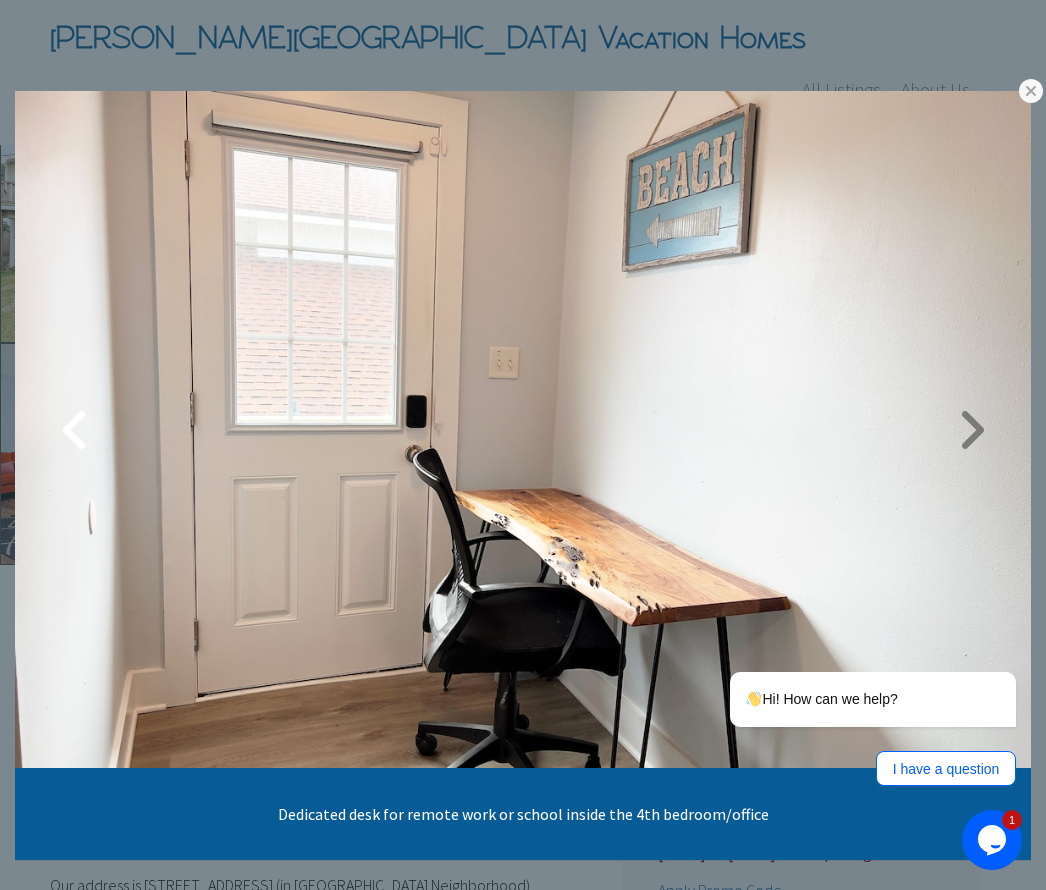 click at bounding box center (971, 430) 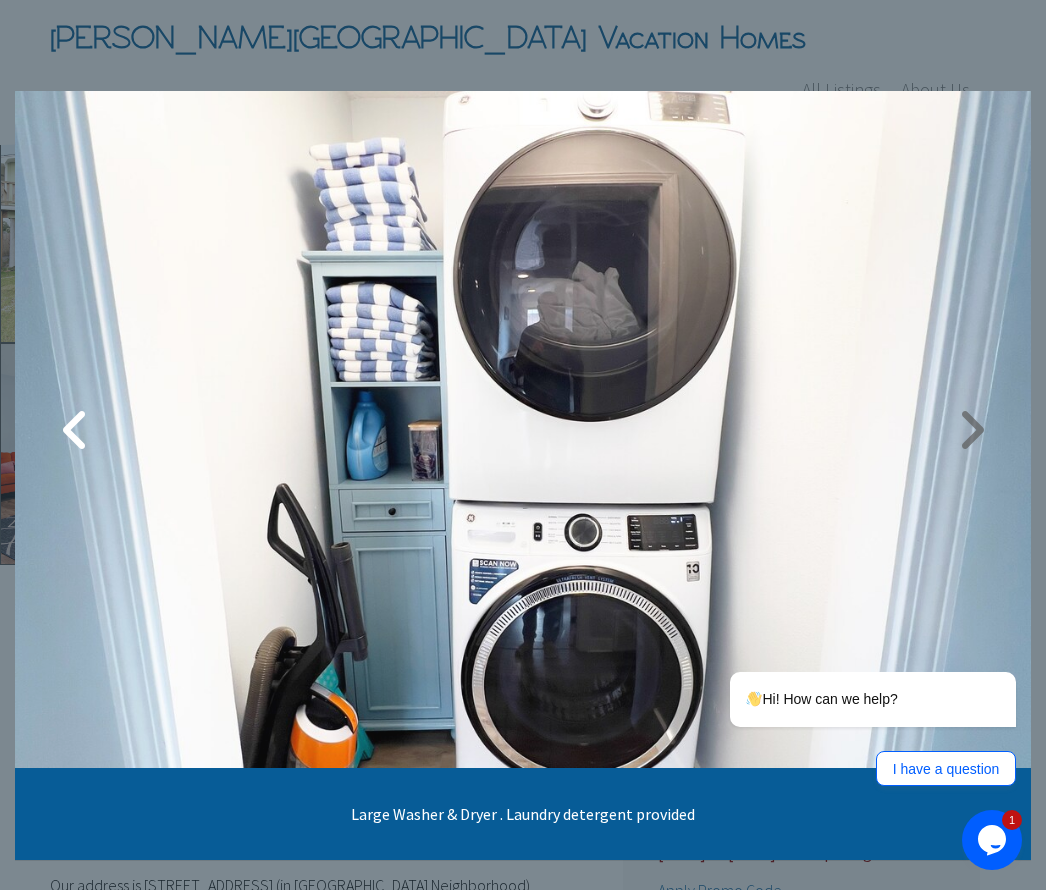 click at bounding box center (971, 430) 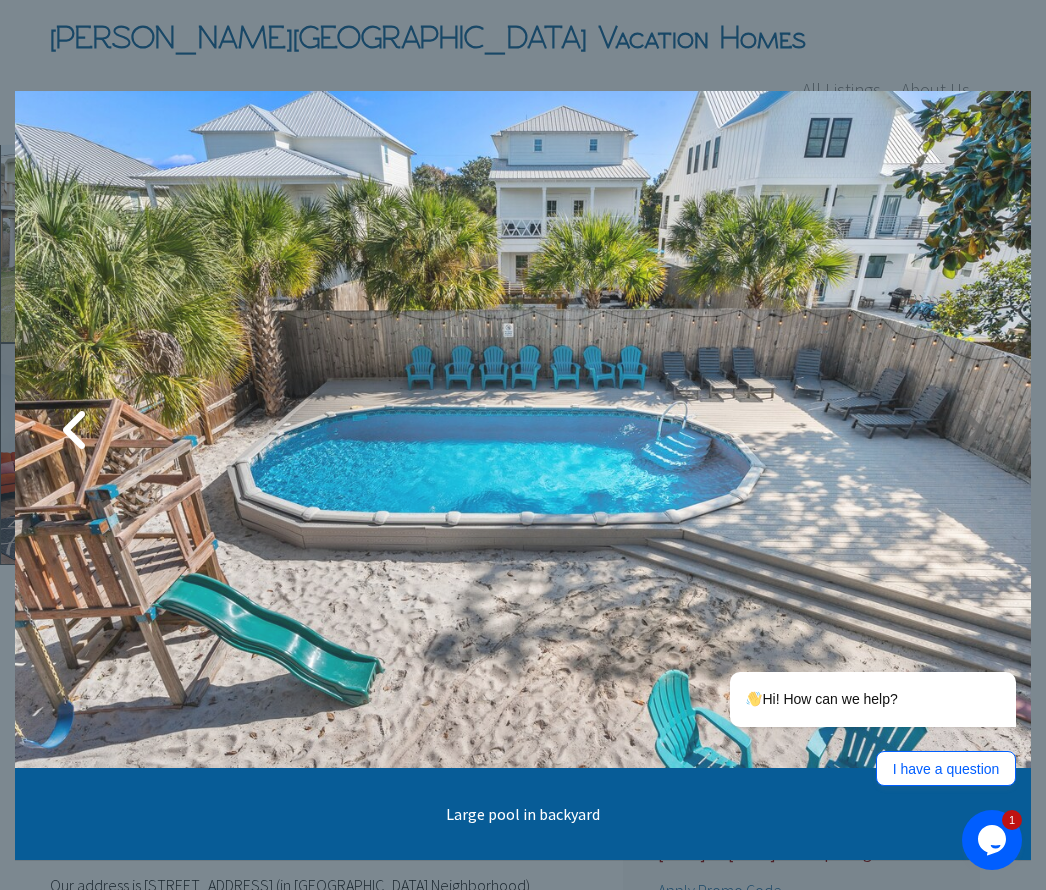 click at bounding box center [971, 430] 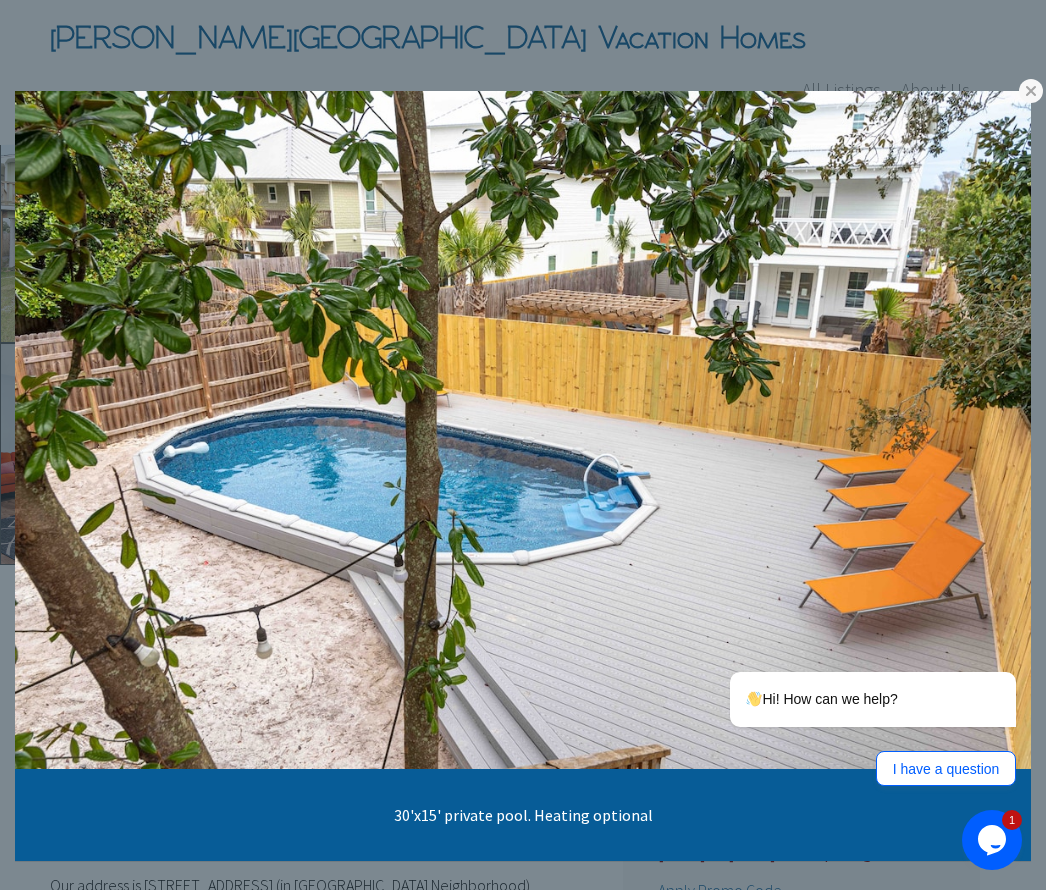click at bounding box center [0, 0] 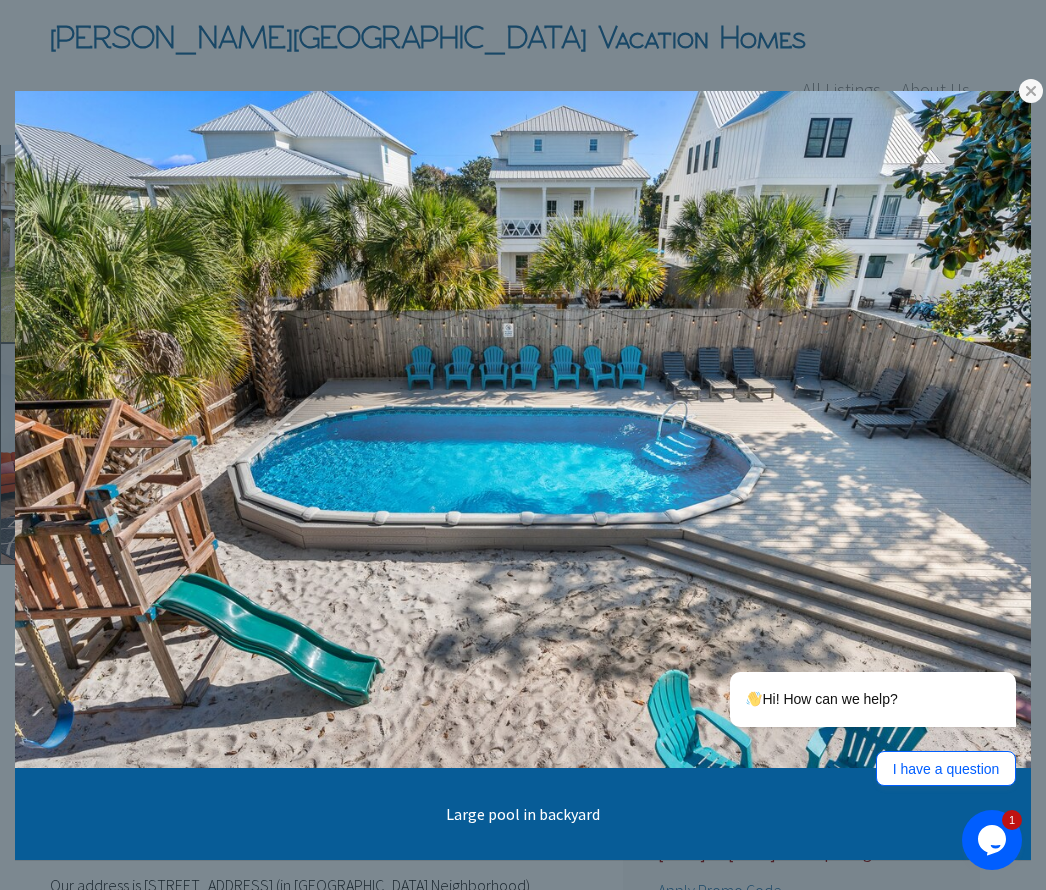 click at bounding box center [0, 0] 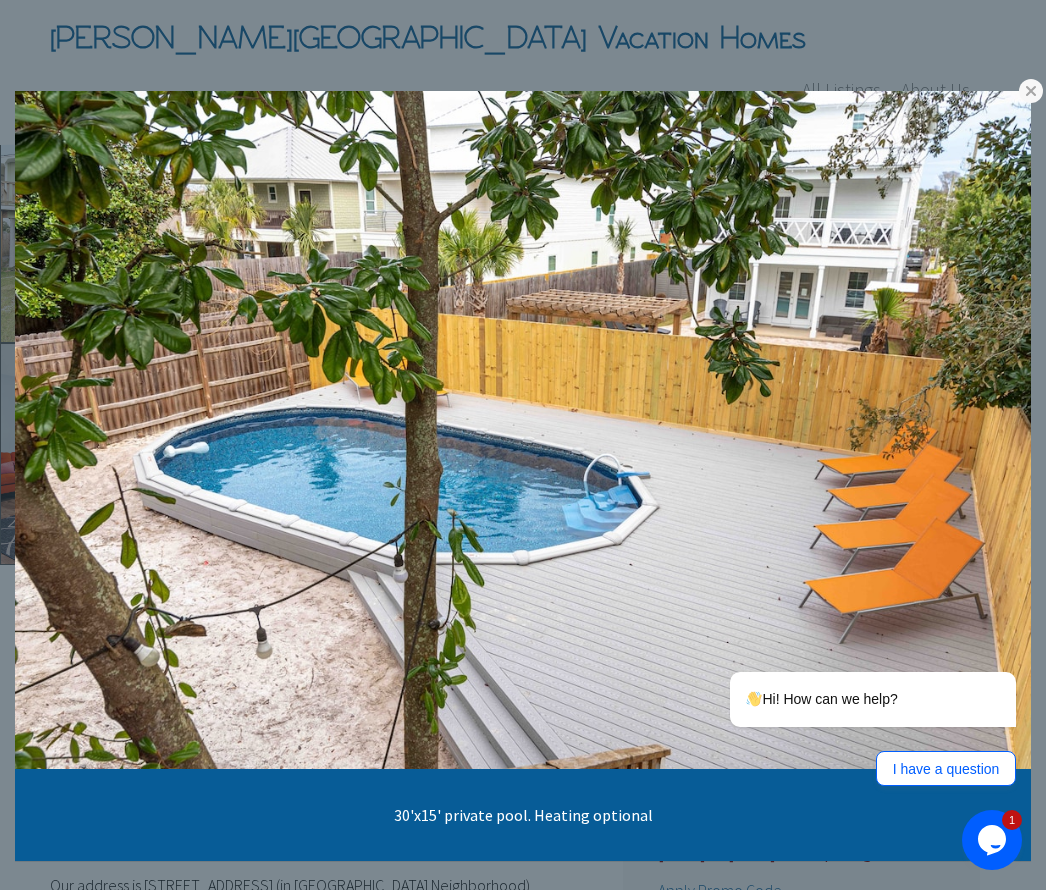 click at bounding box center [0, 0] 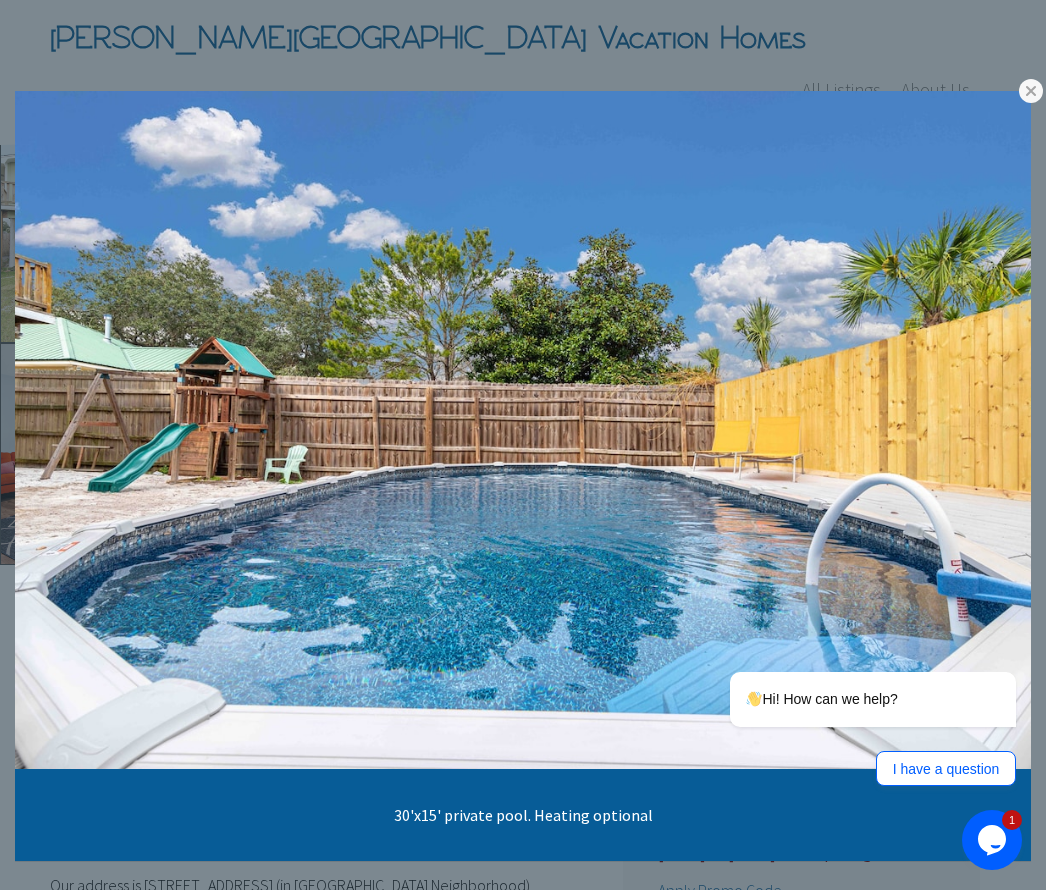 click at bounding box center (0, 0) 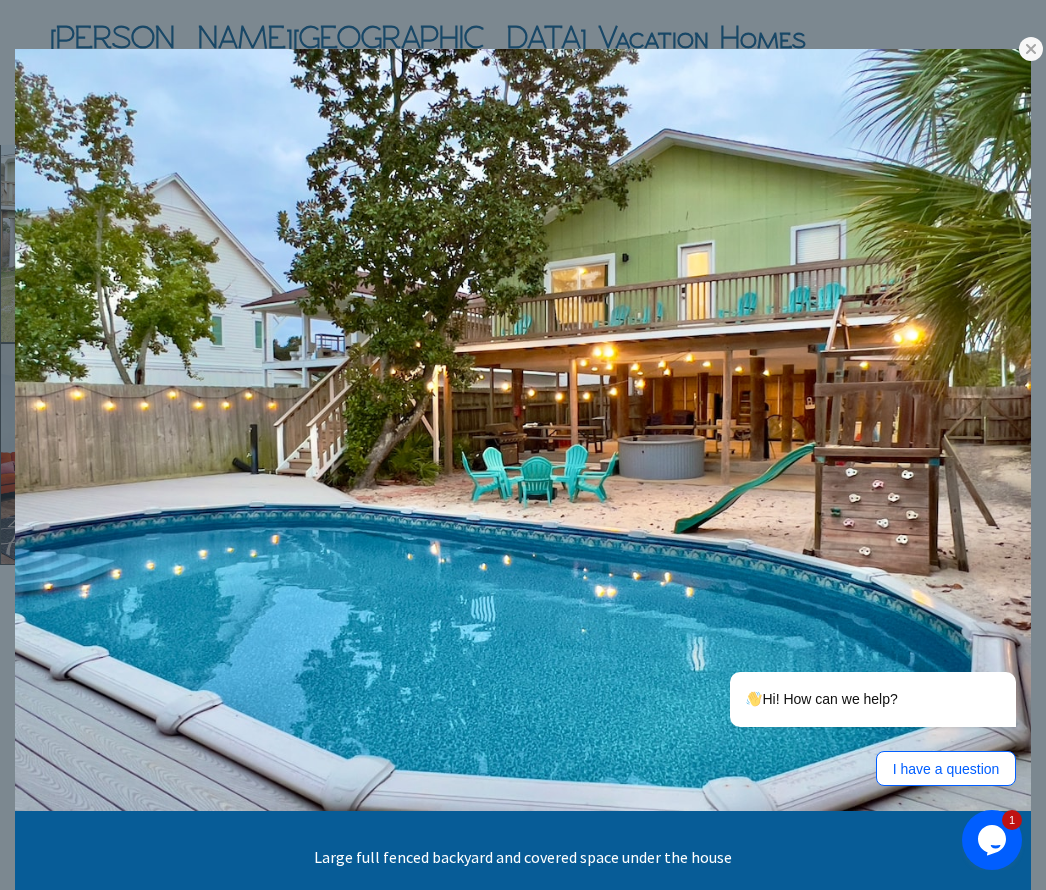 click at bounding box center (0, 0) 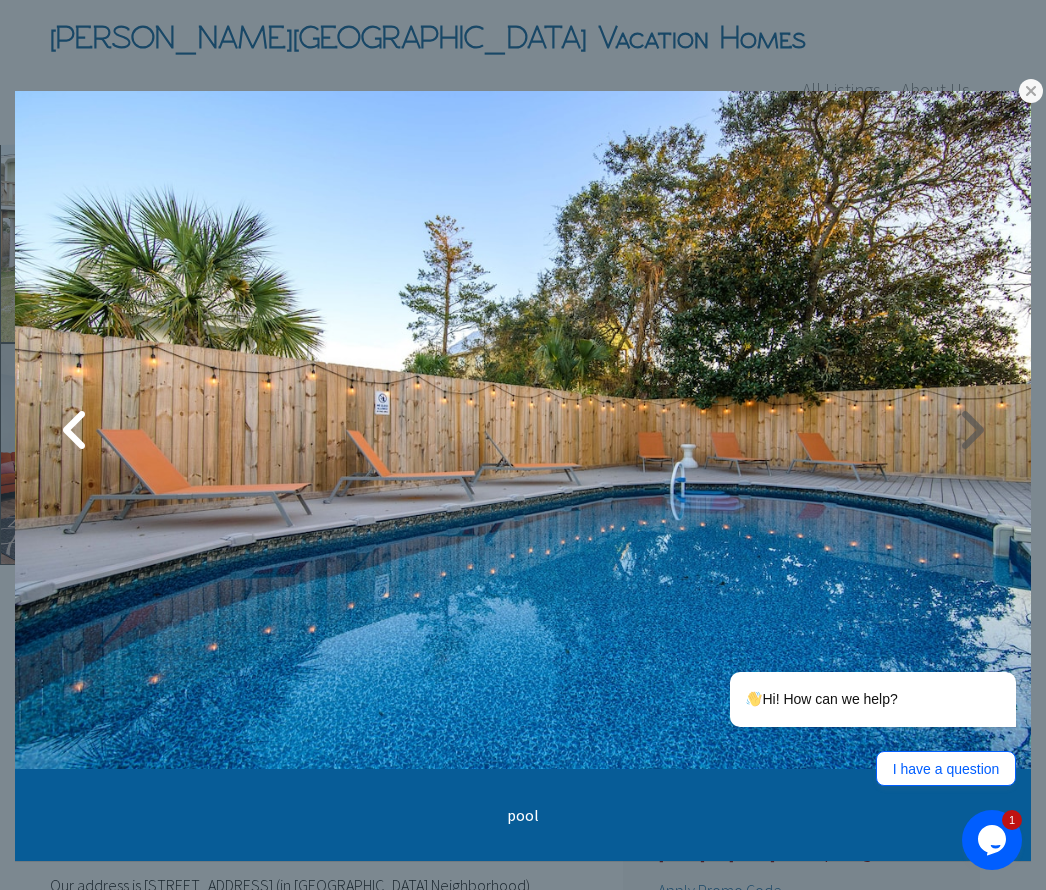 click at bounding box center [971, 430] 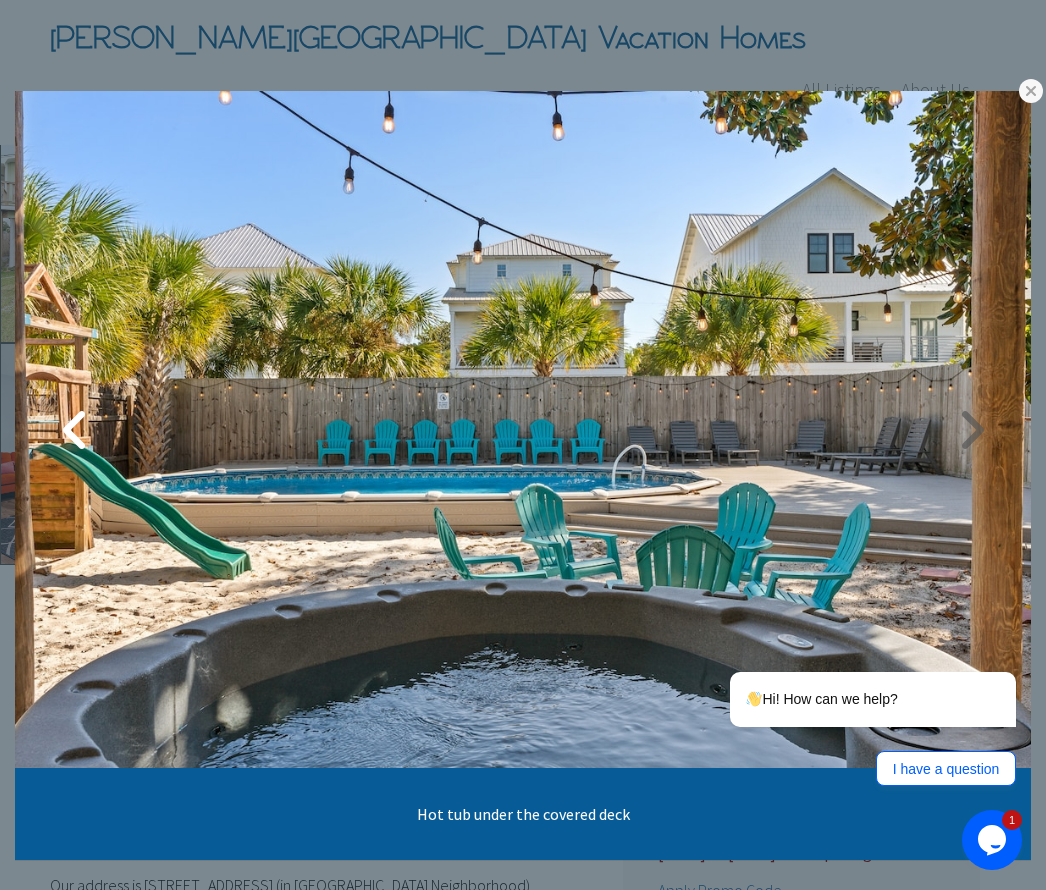 click at bounding box center [971, 430] 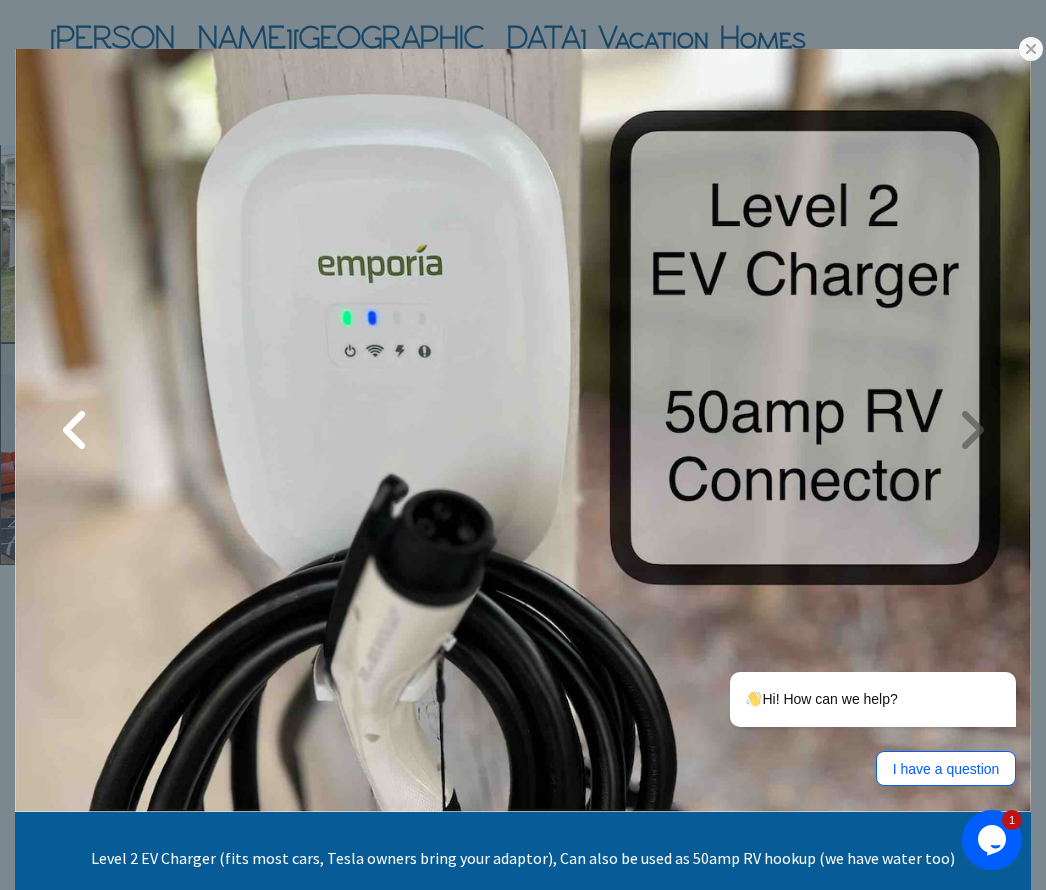 click at bounding box center (971, 430) 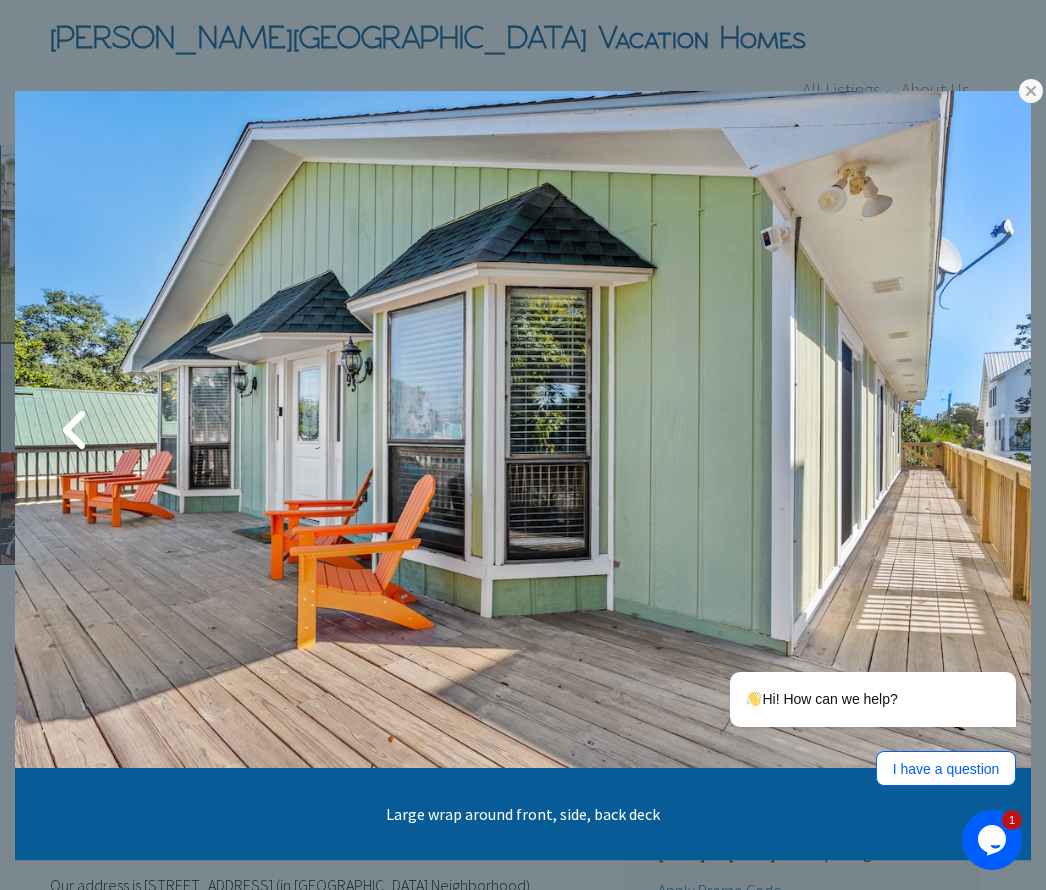 click at bounding box center (971, 430) 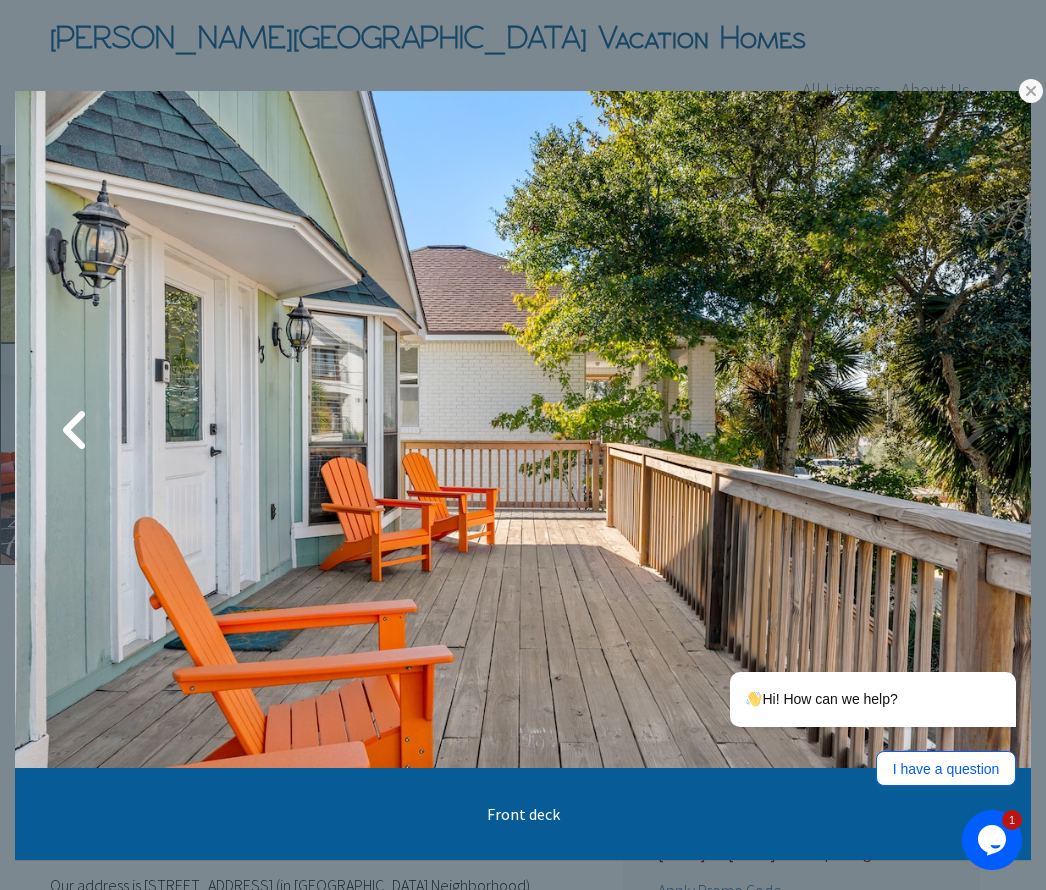 click at bounding box center (971, 430) 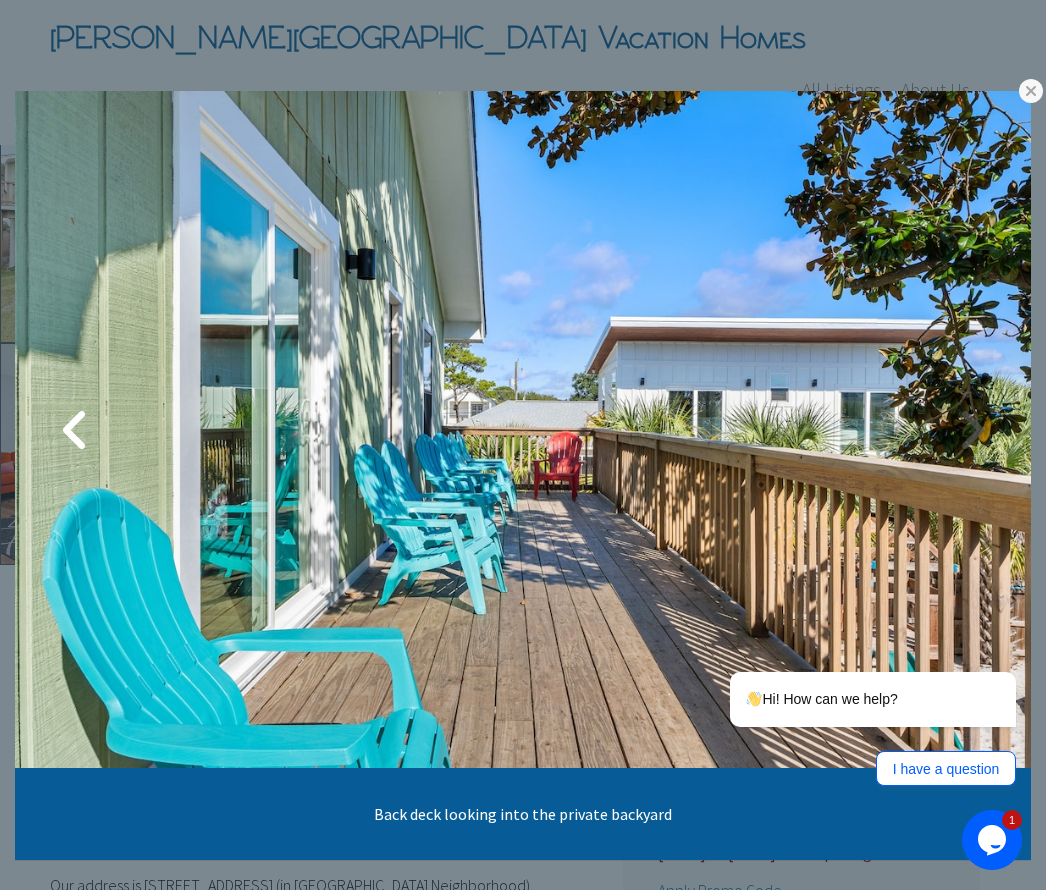 click at bounding box center [971, 430] 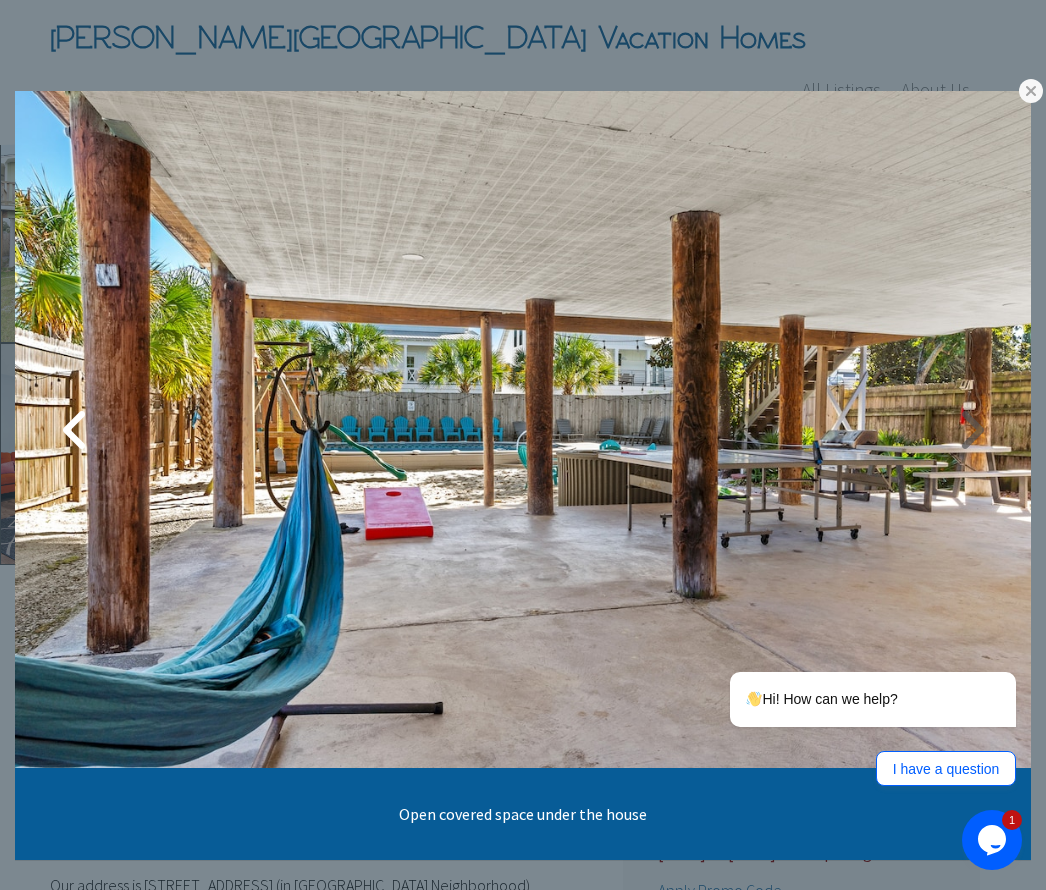click at bounding box center (971, 430) 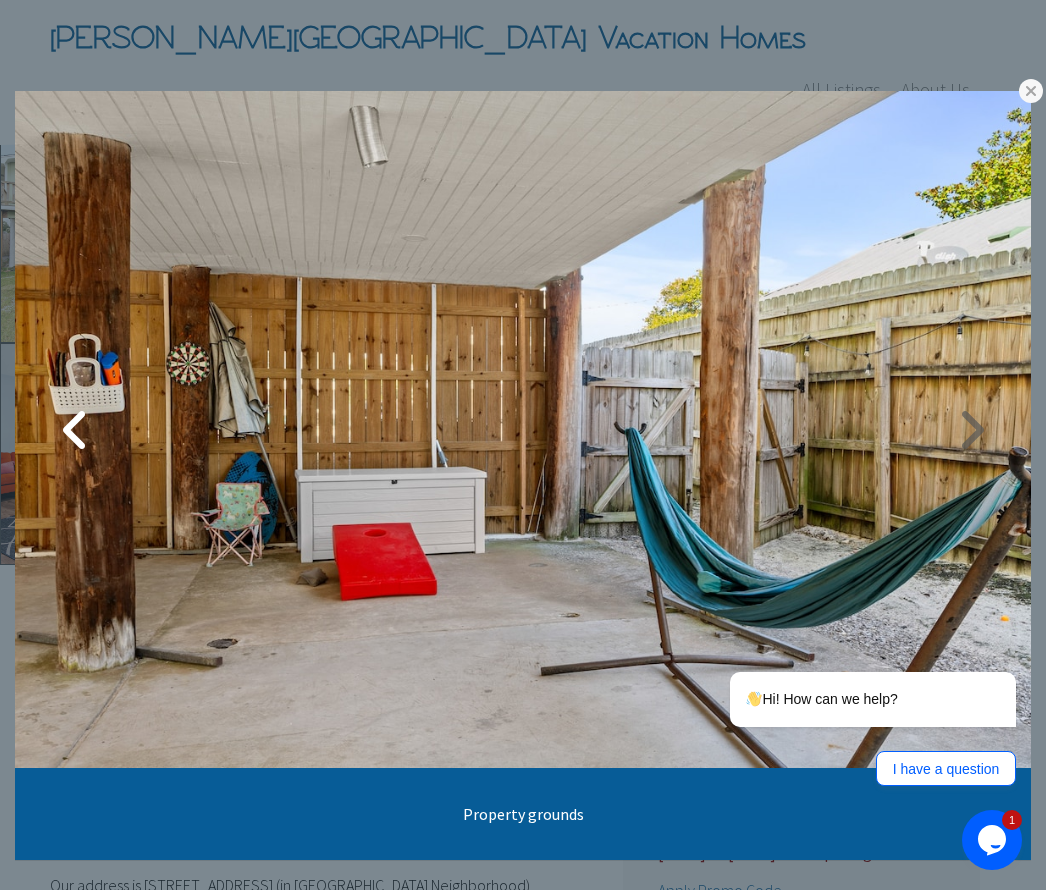 click at bounding box center (971, 430) 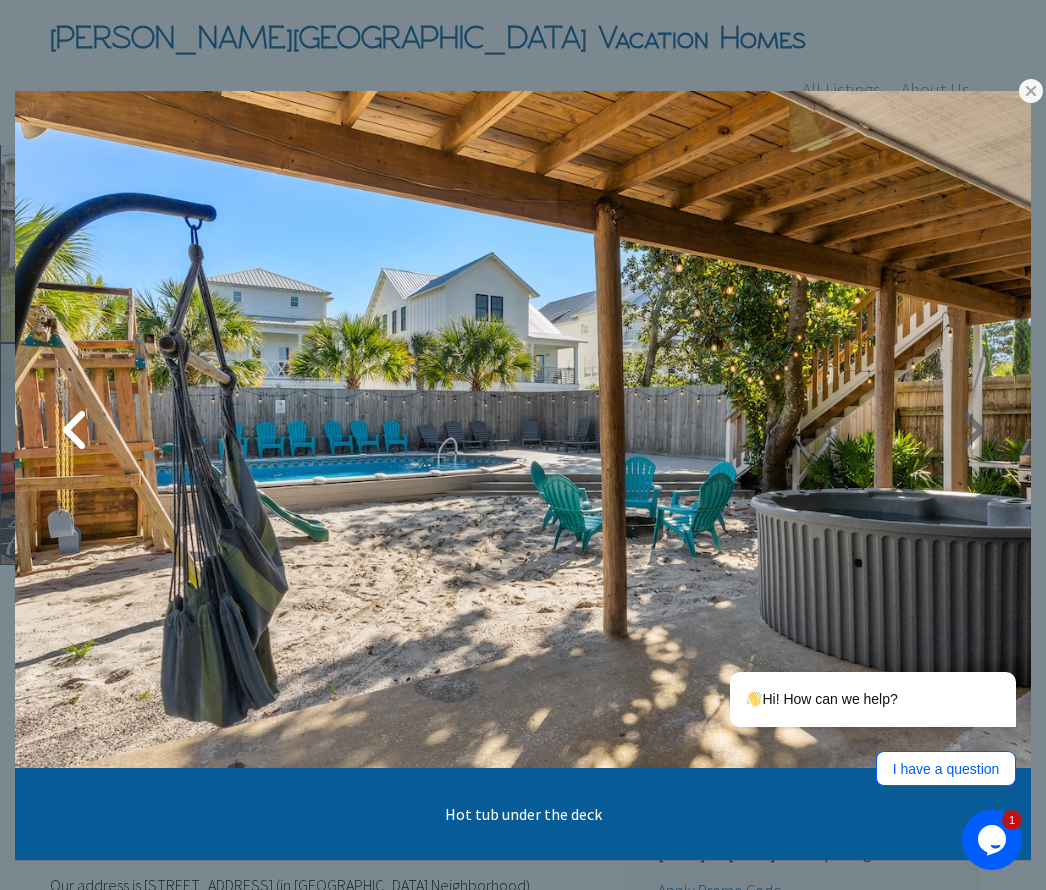 click at bounding box center (971, 430) 